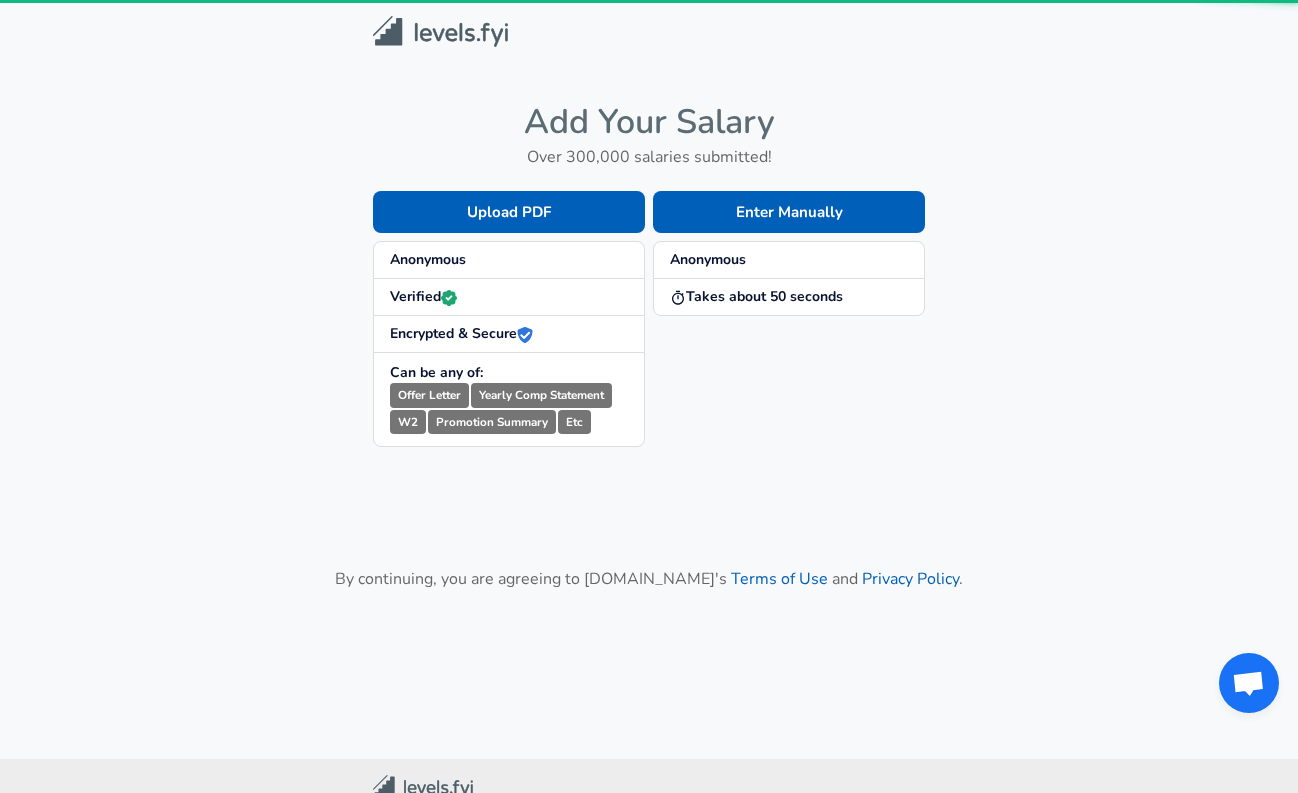 scroll, scrollTop: 0, scrollLeft: 0, axis: both 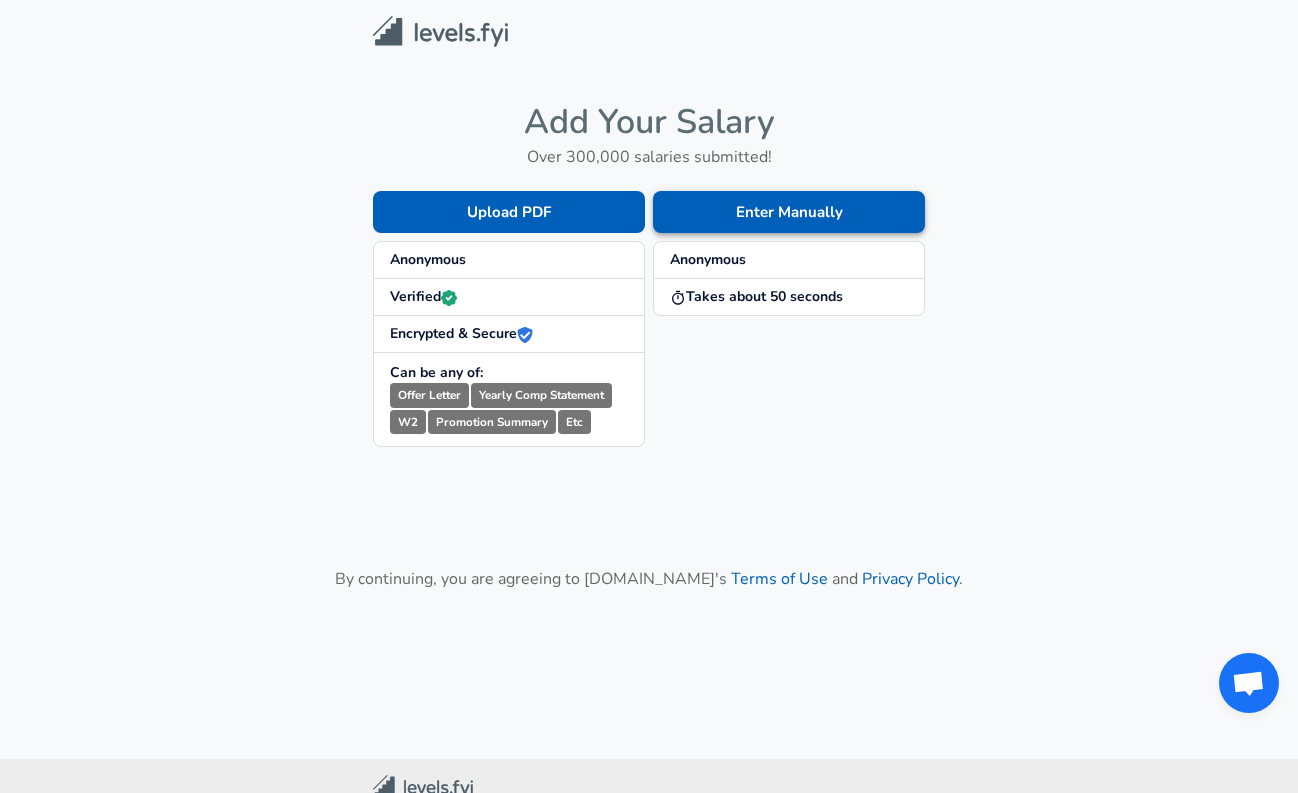 click on "Enter Manually" at bounding box center (789, 212) 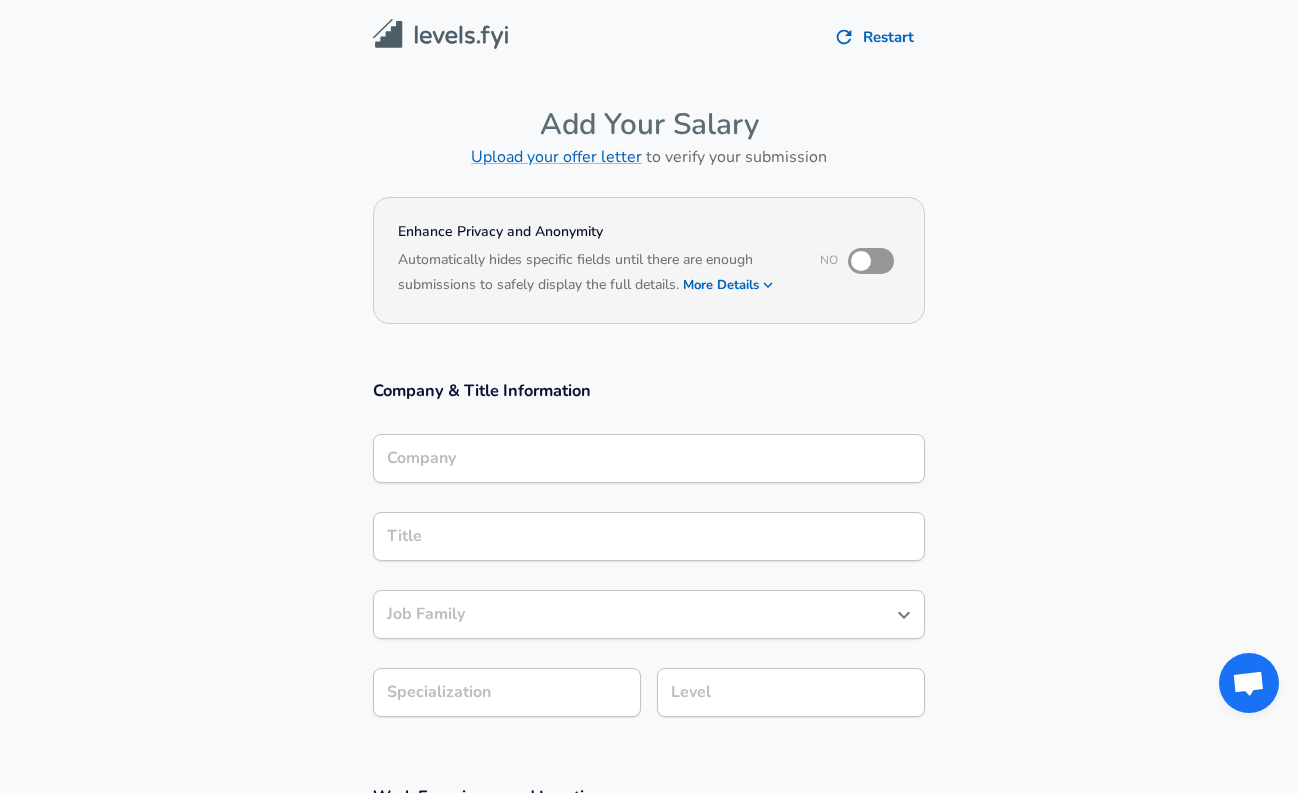 click on "Company Company" at bounding box center (649, 461) 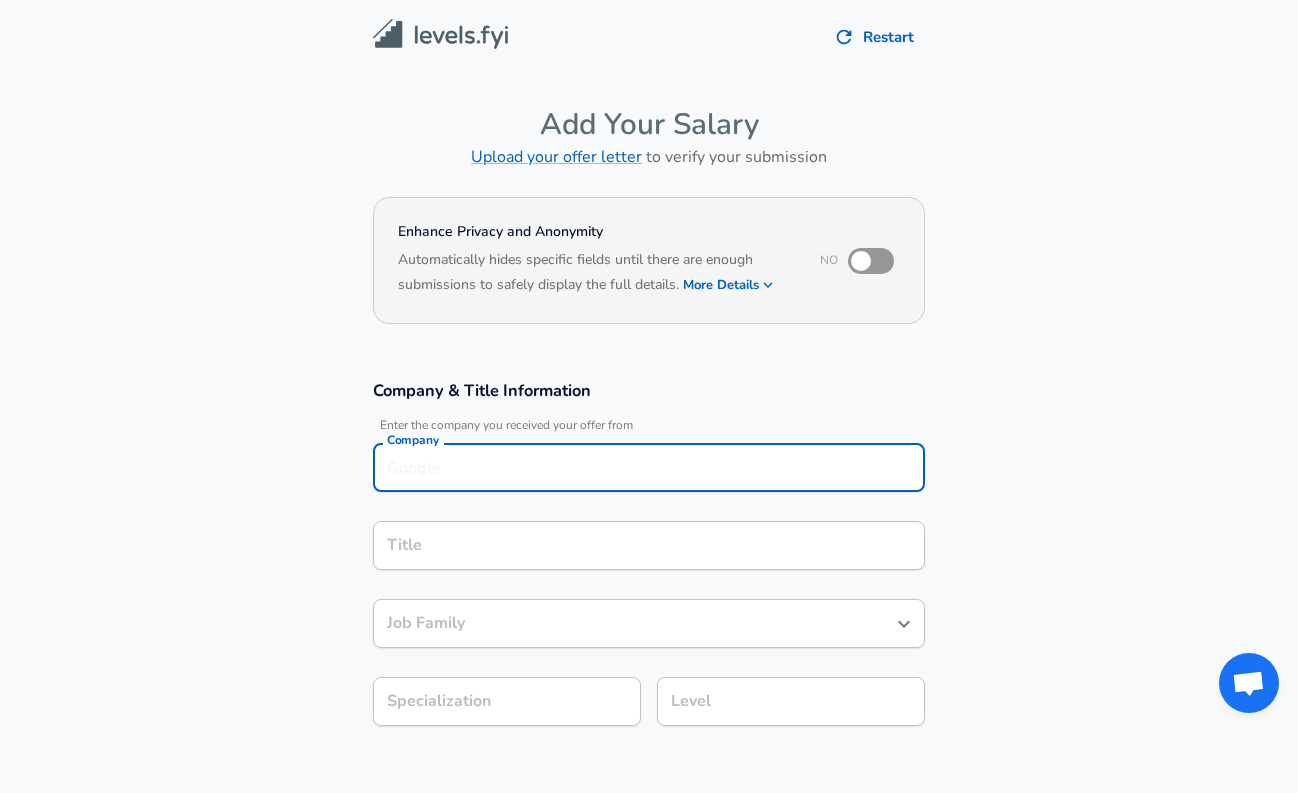 scroll, scrollTop: 20, scrollLeft: 0, axis: vertical 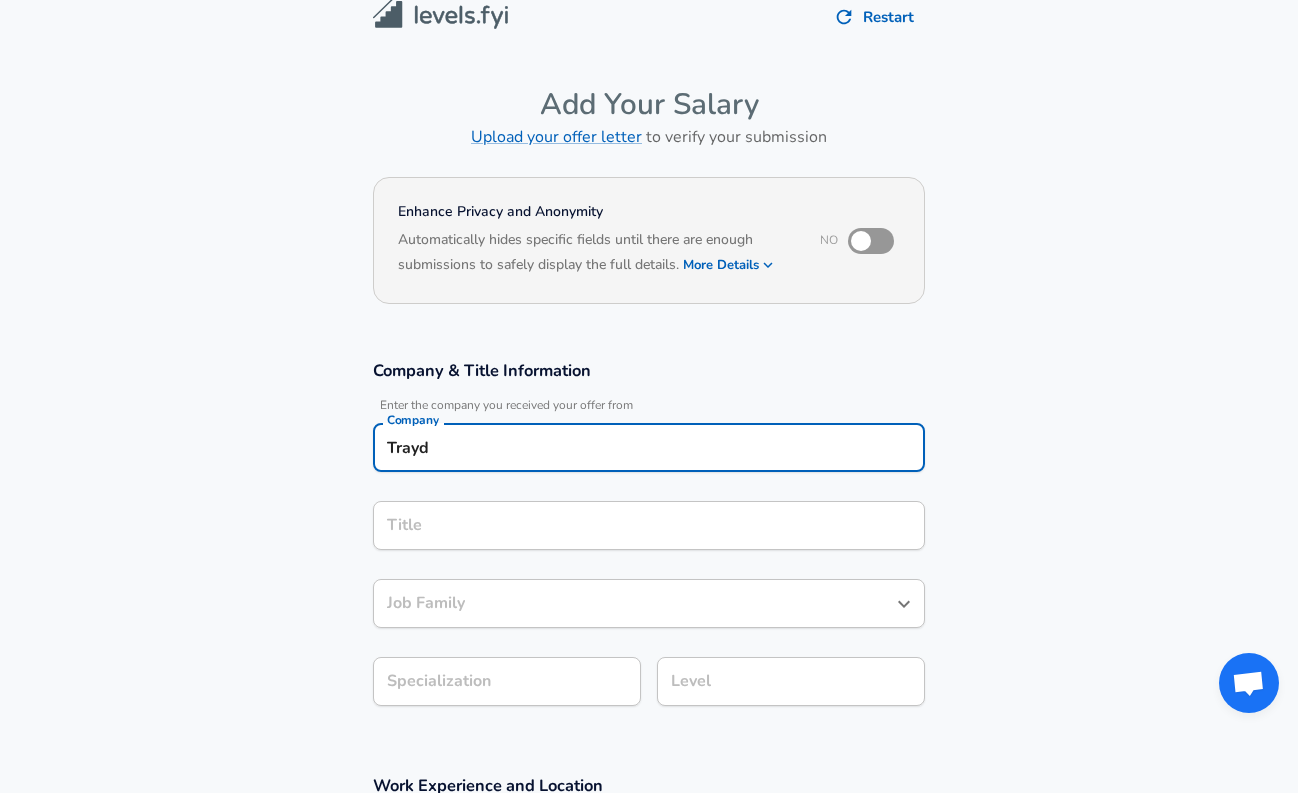 type on "Trayd" 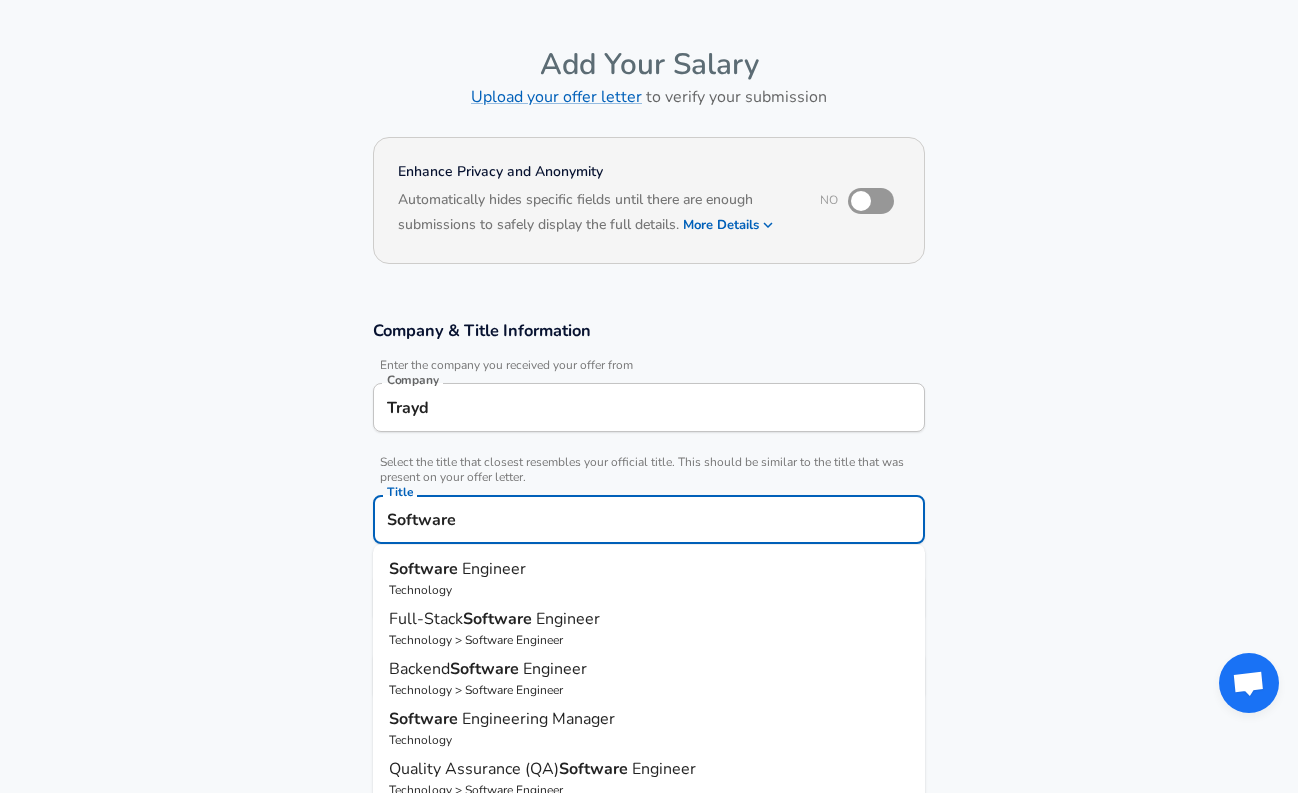 click on "Software    Engineer" at bounding box center [649, 569] 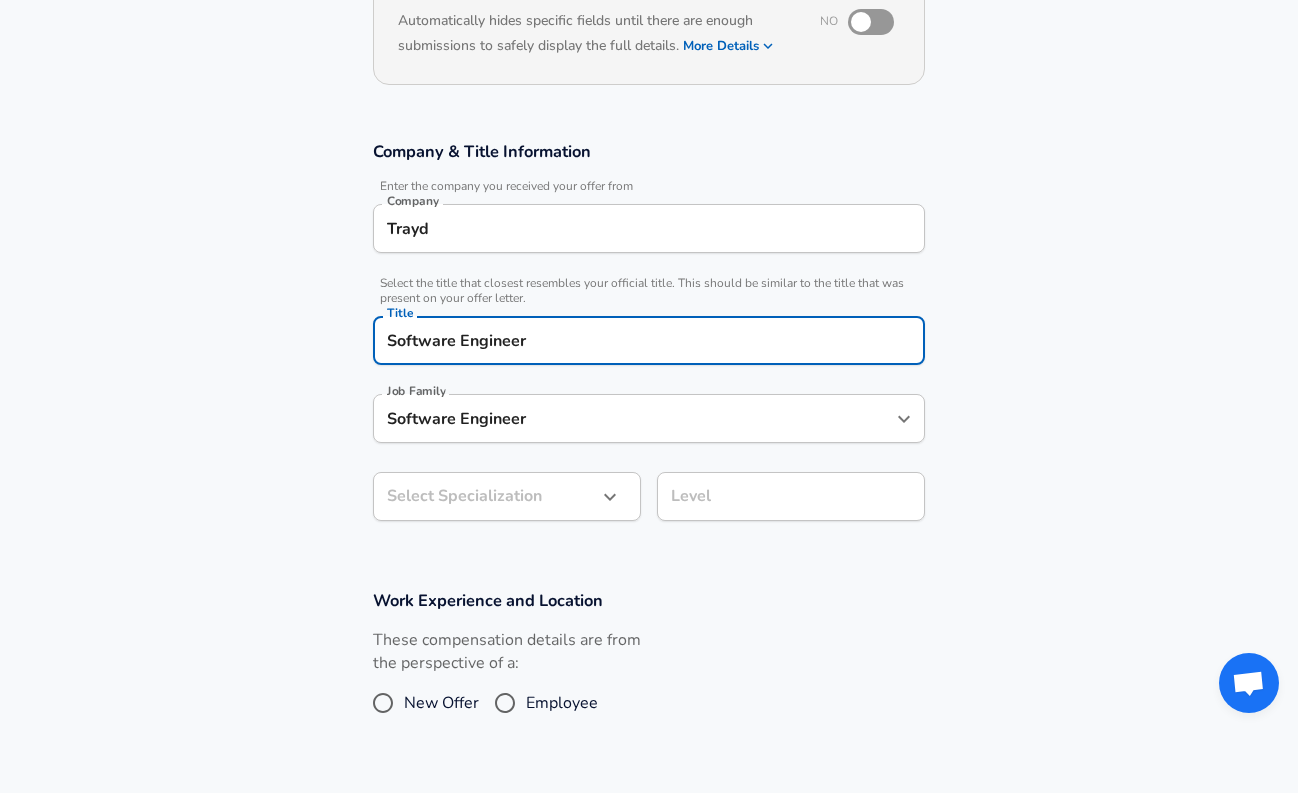 type on "Software Engineer" 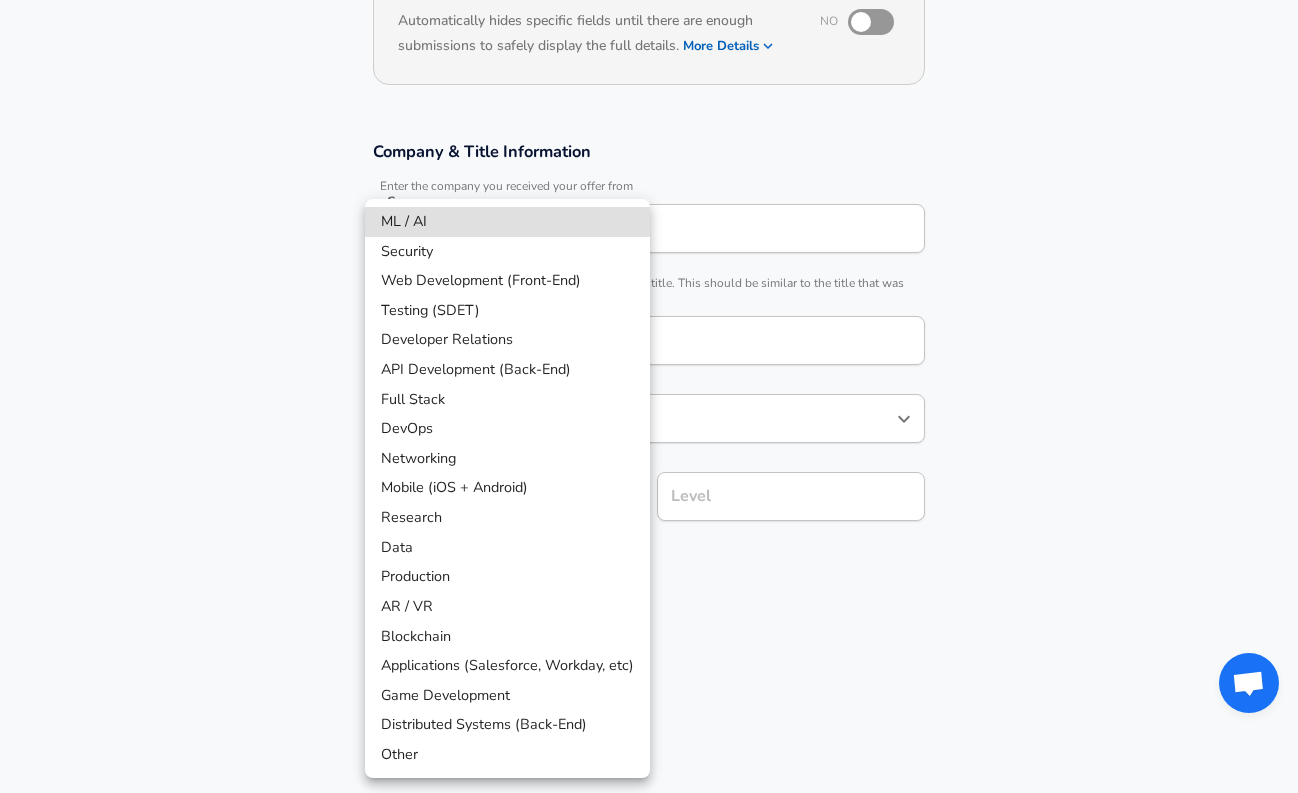 scroll, scrollTop: 299, scrollLeft: 0, axis: vertical 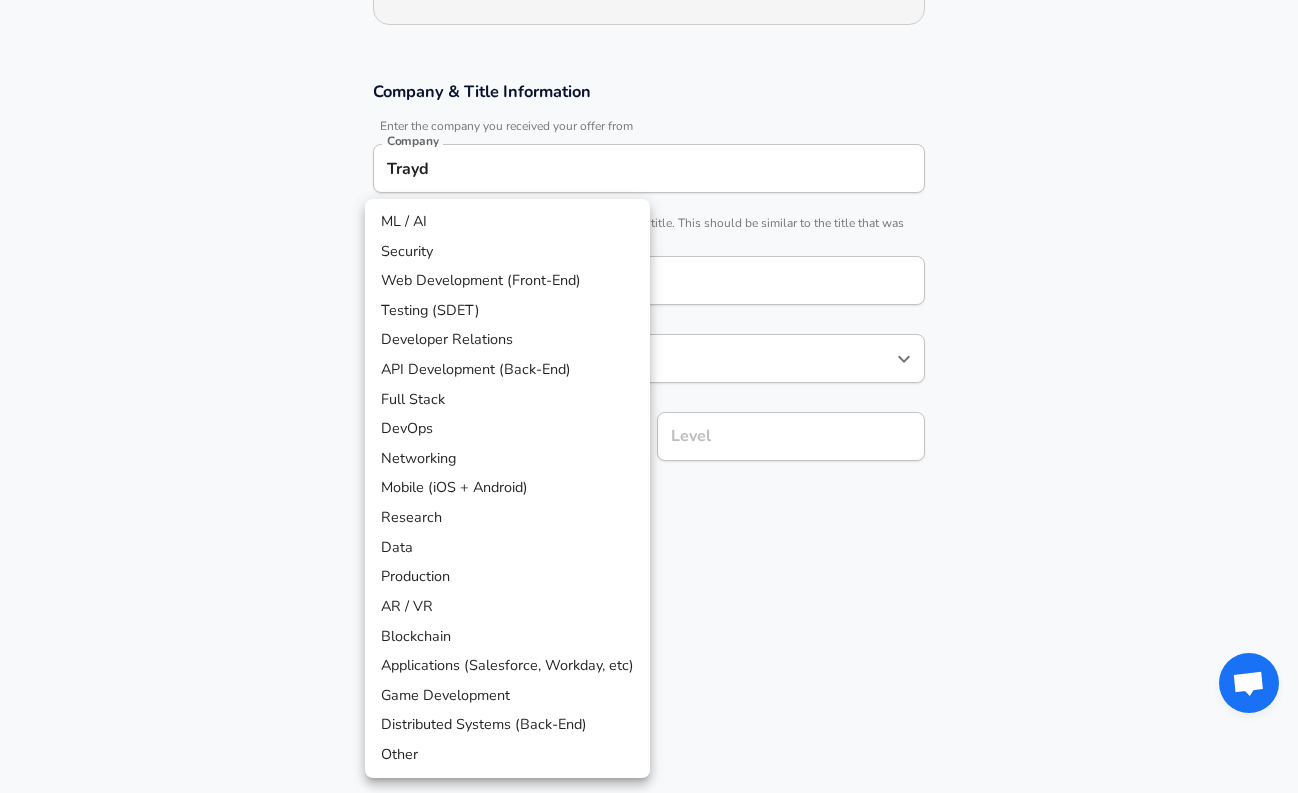 click at bounding box center (649, 396) 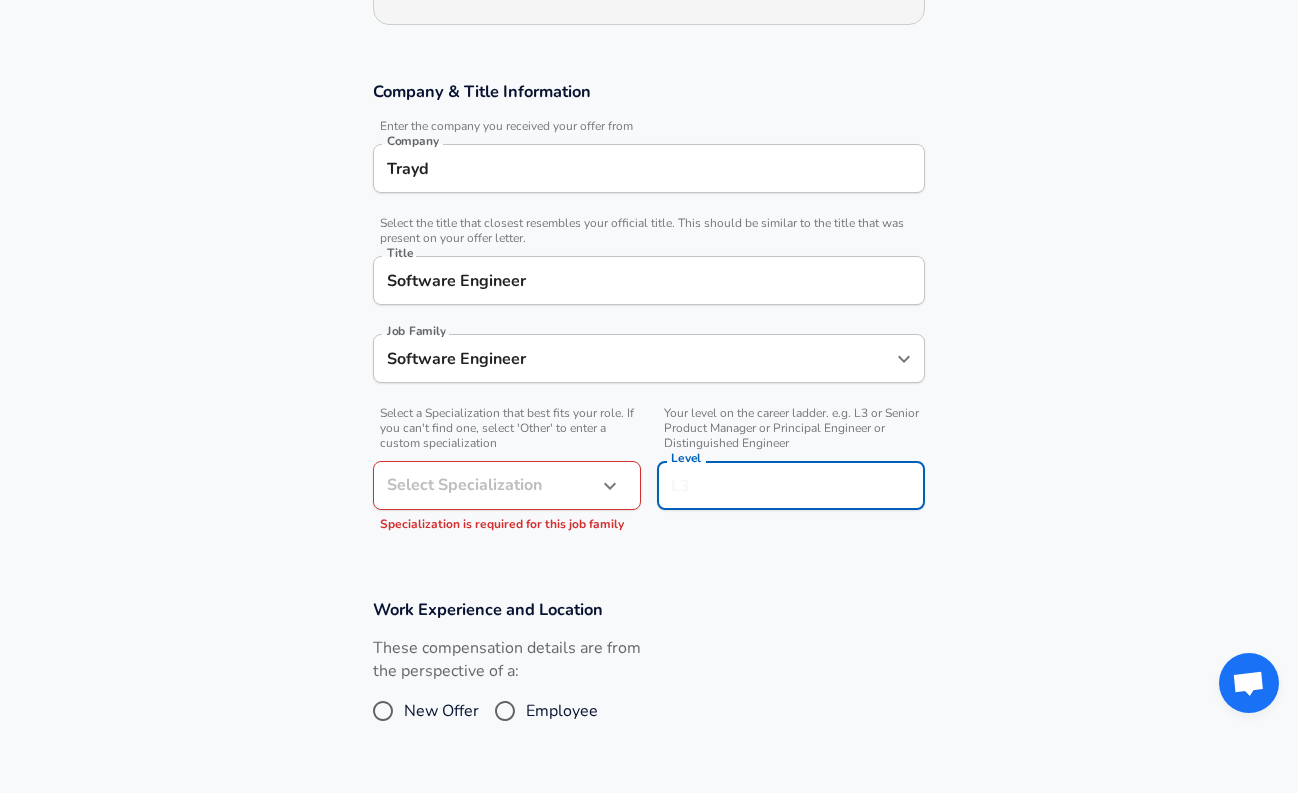 scroll, scrollTop: 339, scrollLeft: 0, axis: vertical 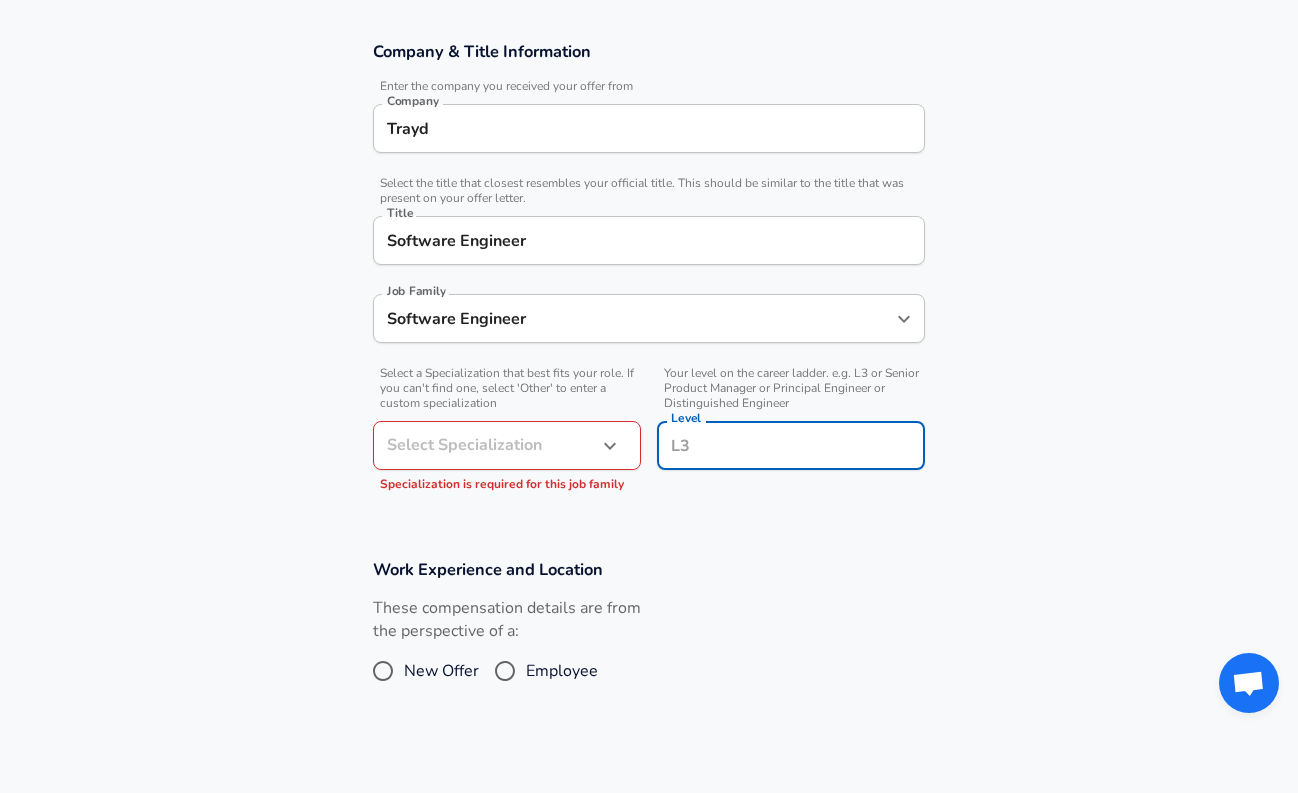 click on "Level" at bounding box center (791, 445) 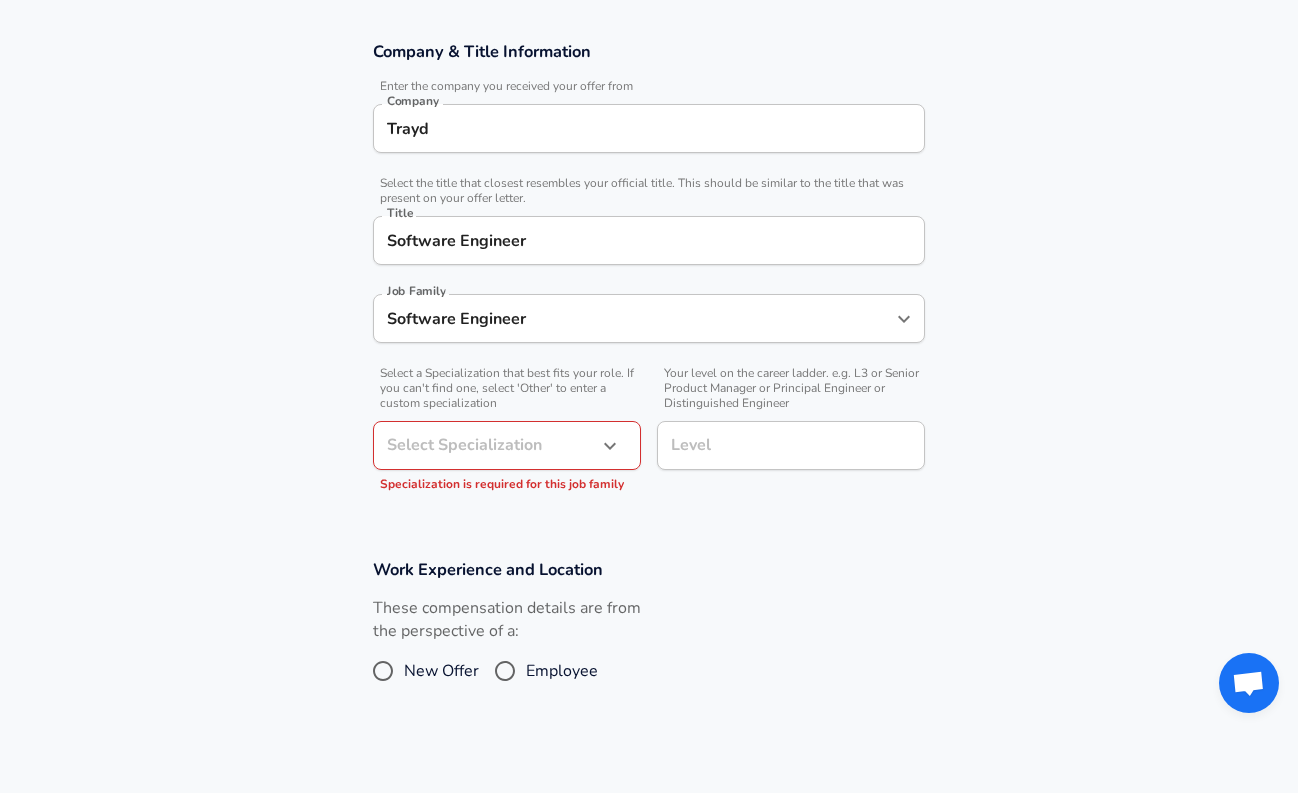 click on "Work Experience and Location These compensation details are from the perspective of a: New Offer Employee" at bounding box center [649, 635] 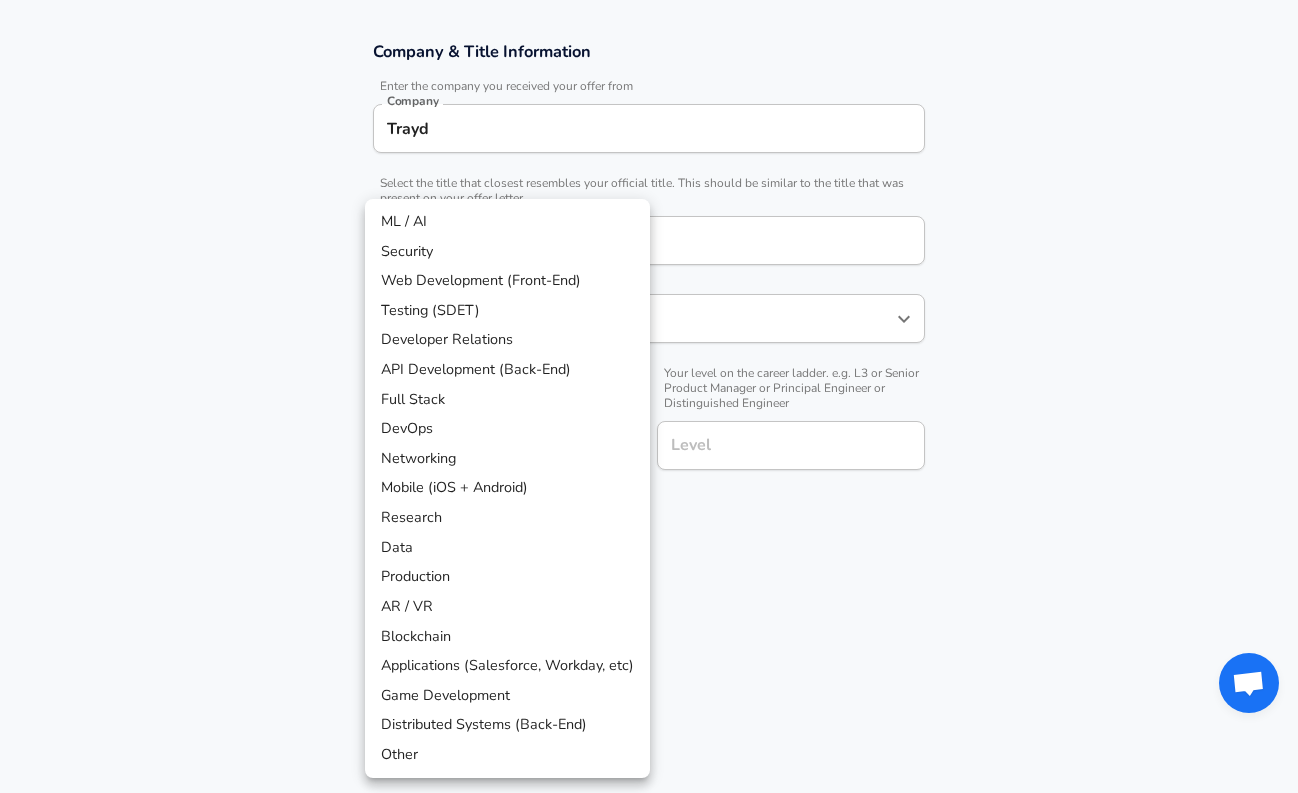click on "Full Stack" at bounding box center [507, 400] 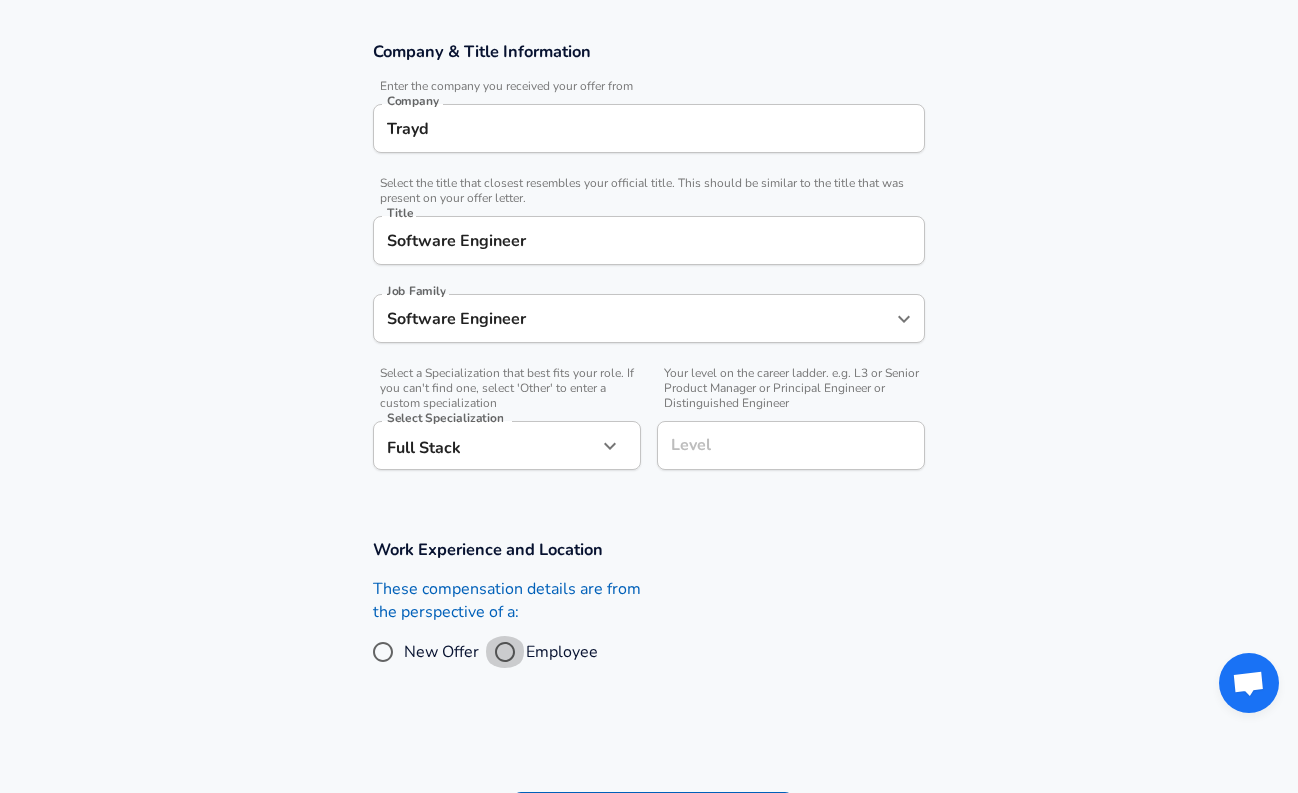 click on "Employee" at bounding box center (505, 652) 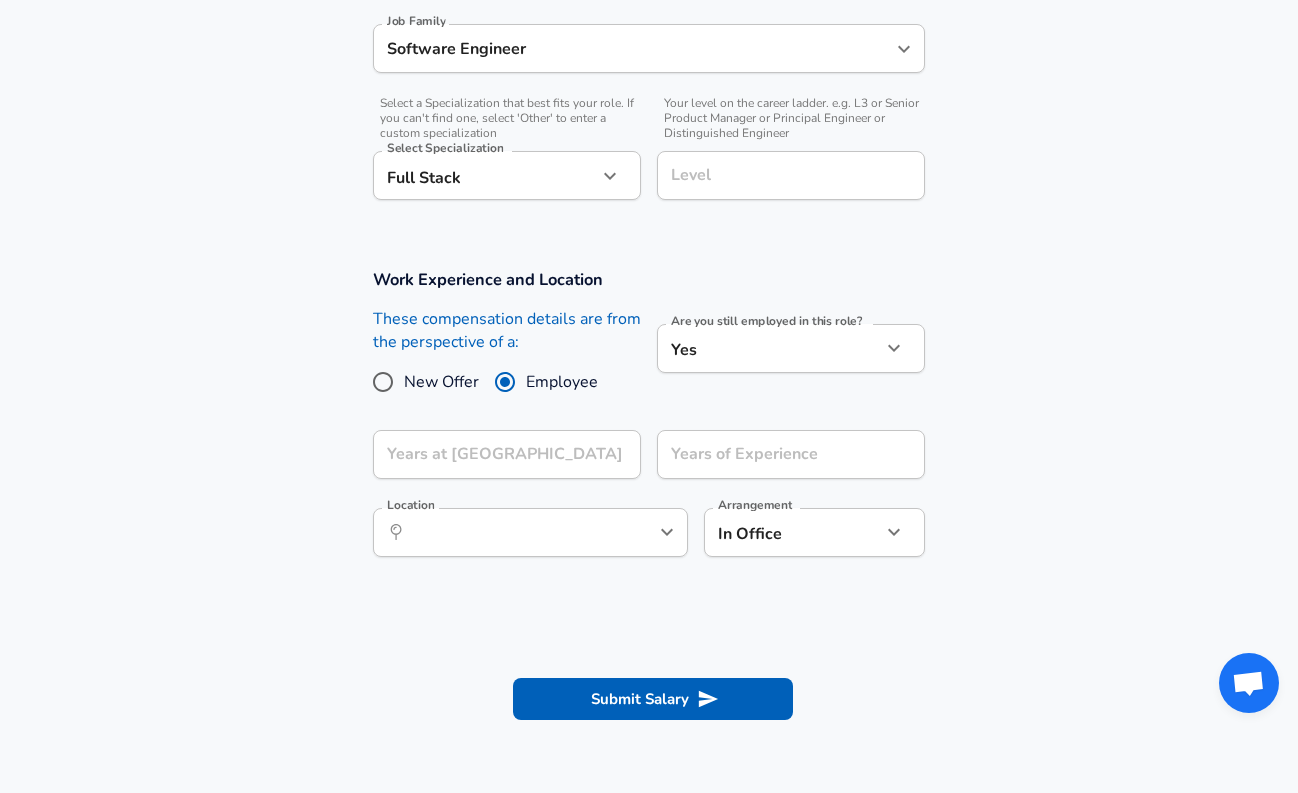 scroll, scrollTop: 647, scrollLeft: 0, axis: vertical 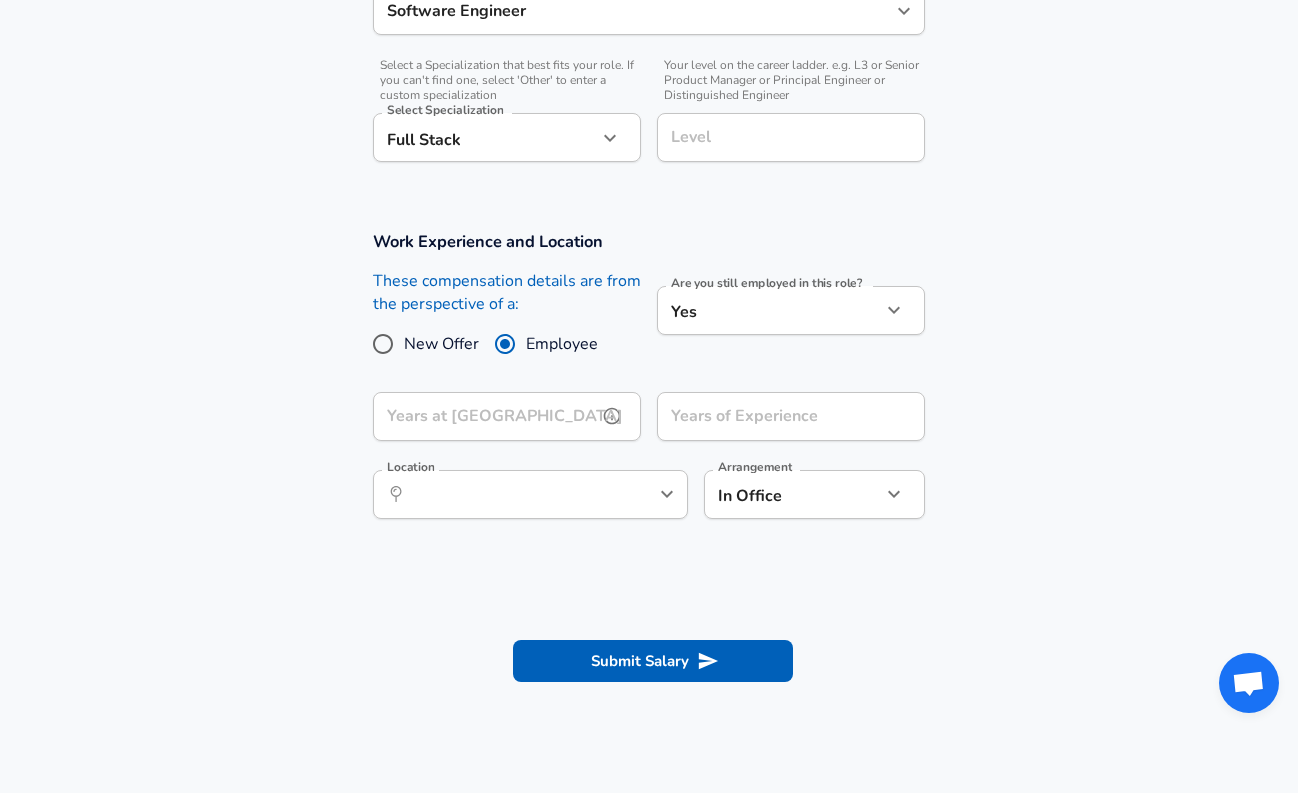click on "Years at [GEOGRAPHIC_DATA]" at bounding box center [485, 416] 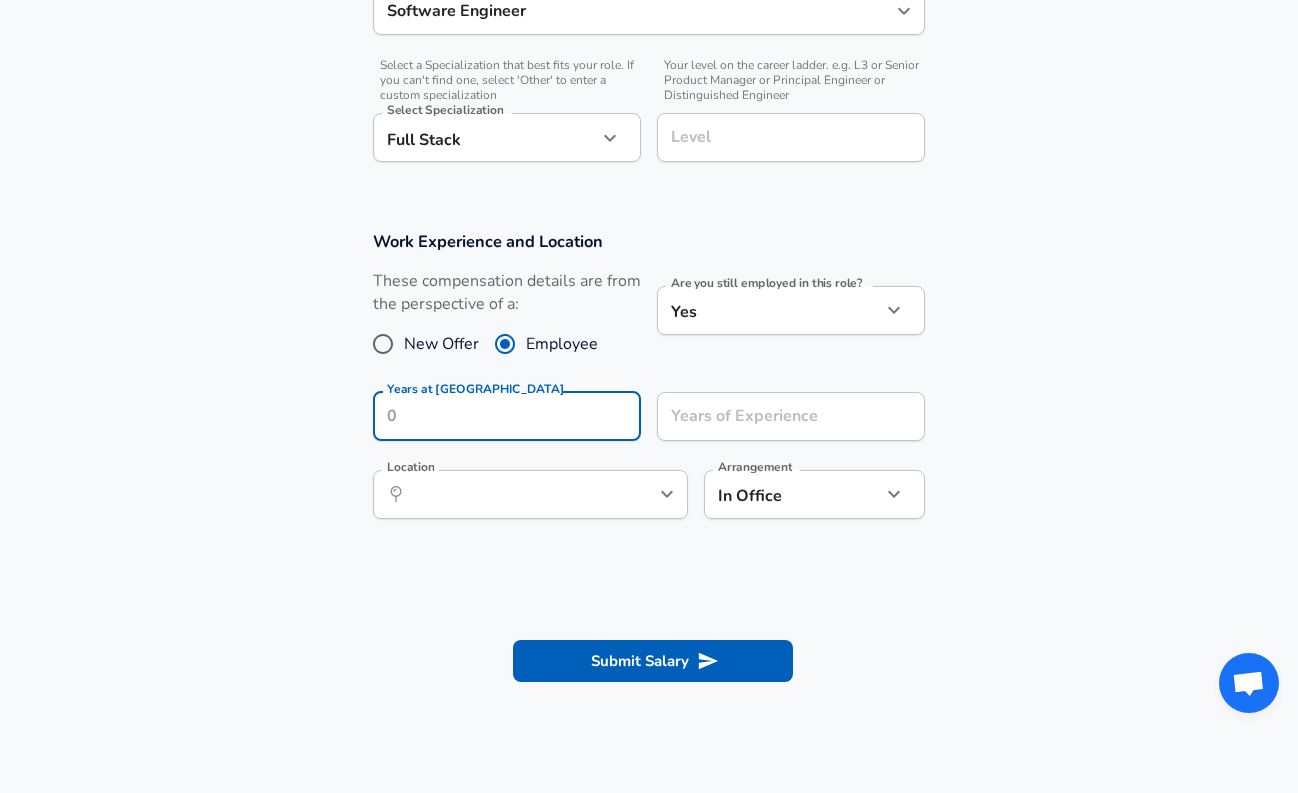 click on "New Offer" at bounding box center [383, 344] 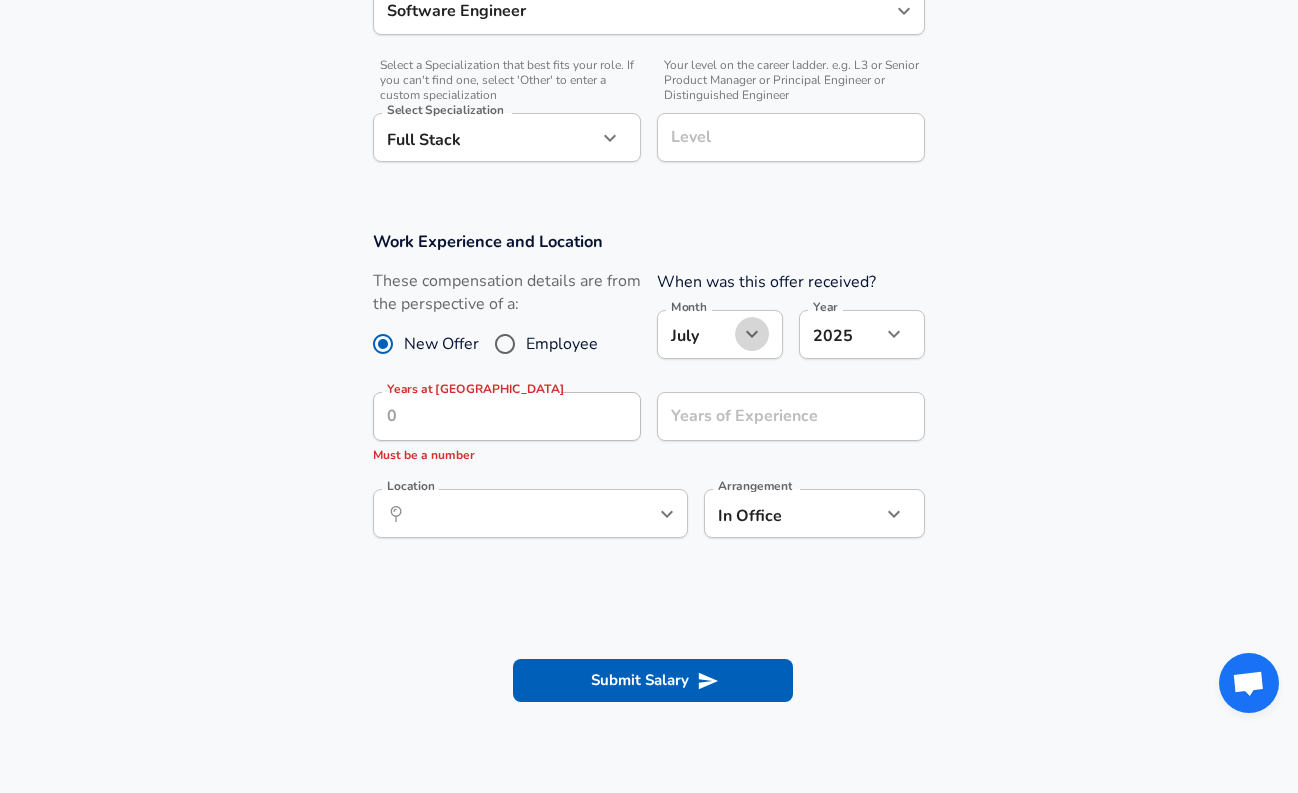 click 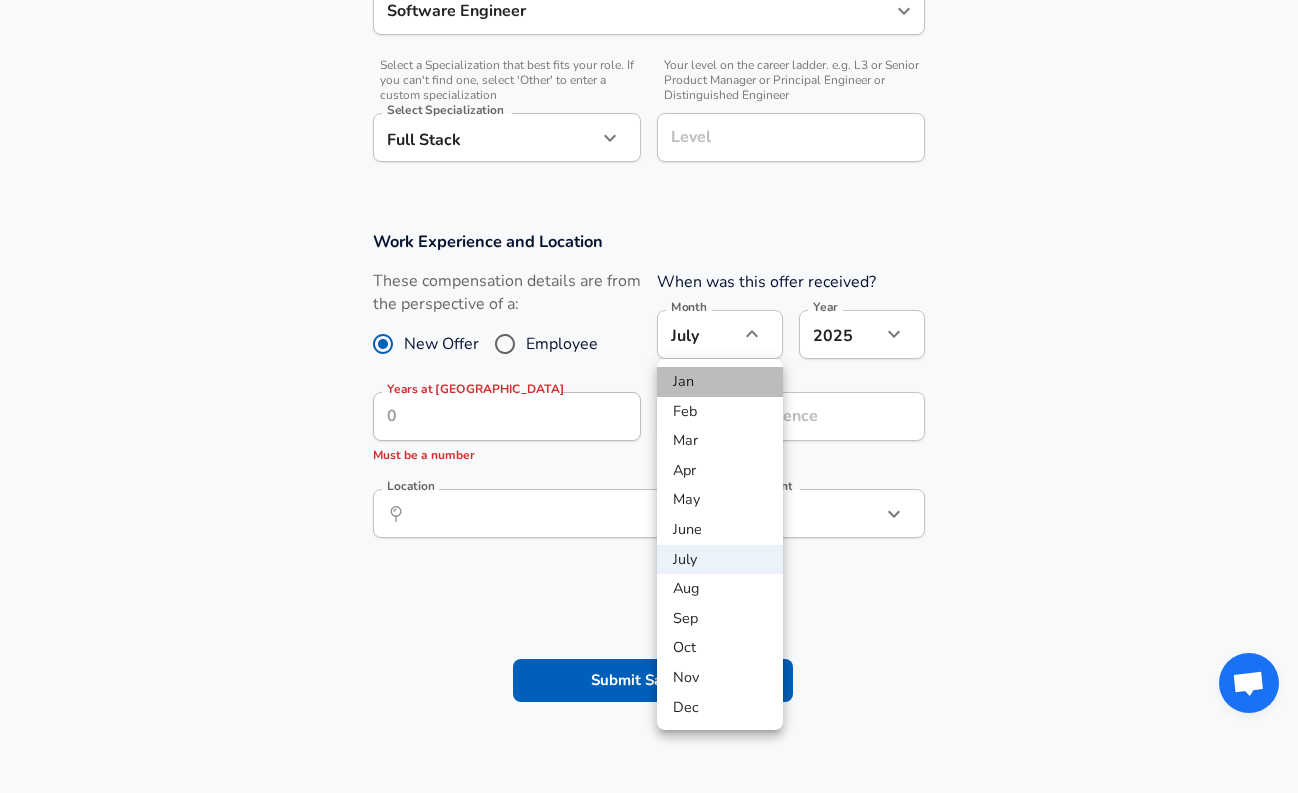 click on "Jan" at bounding box center (720, 382) 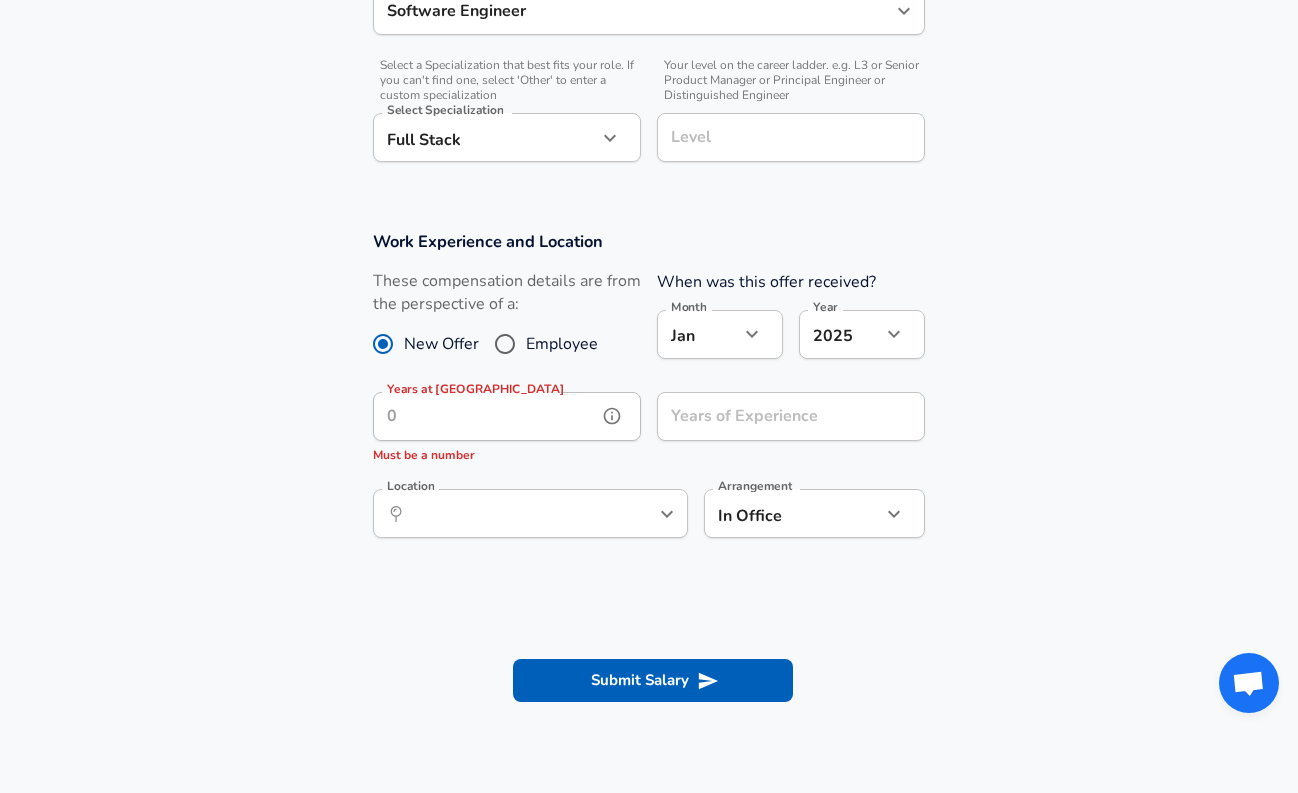 click 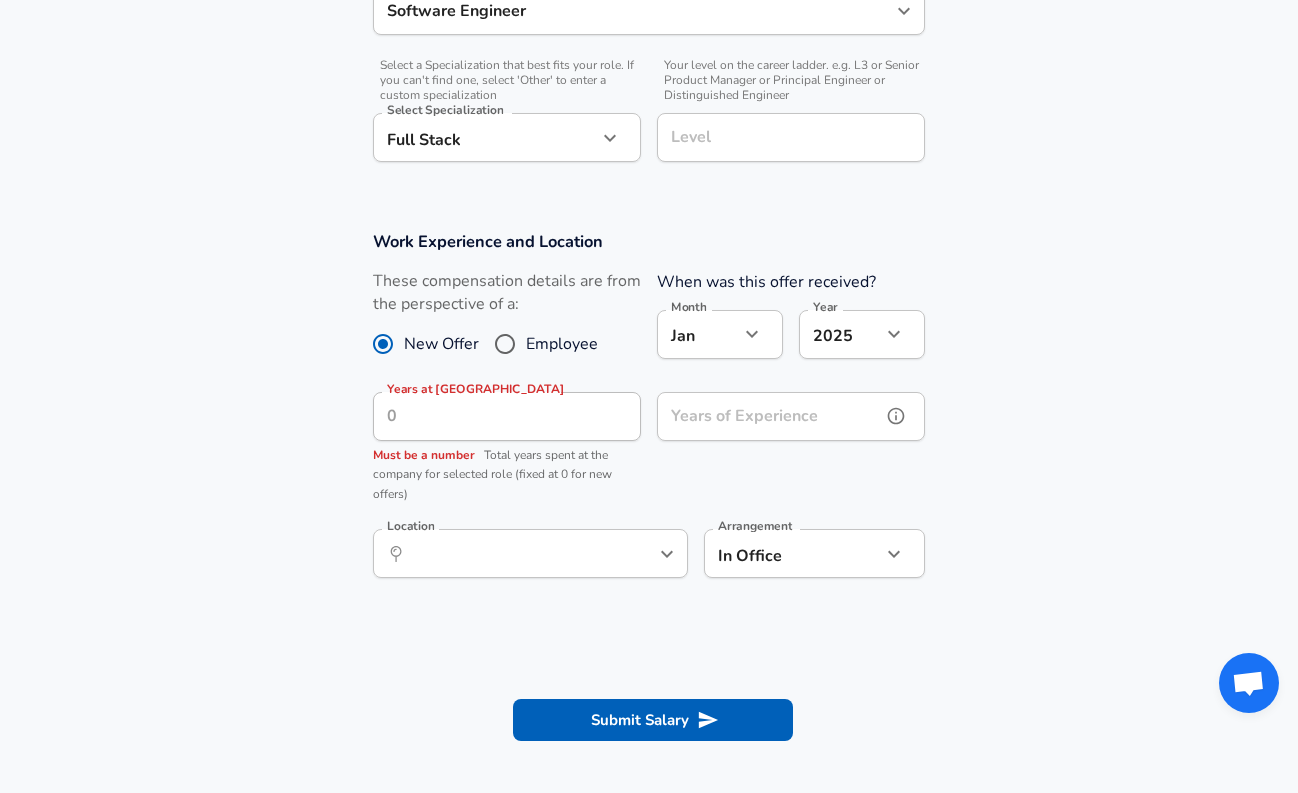 click on "Years of Experience" at bounding box center [769, 416] 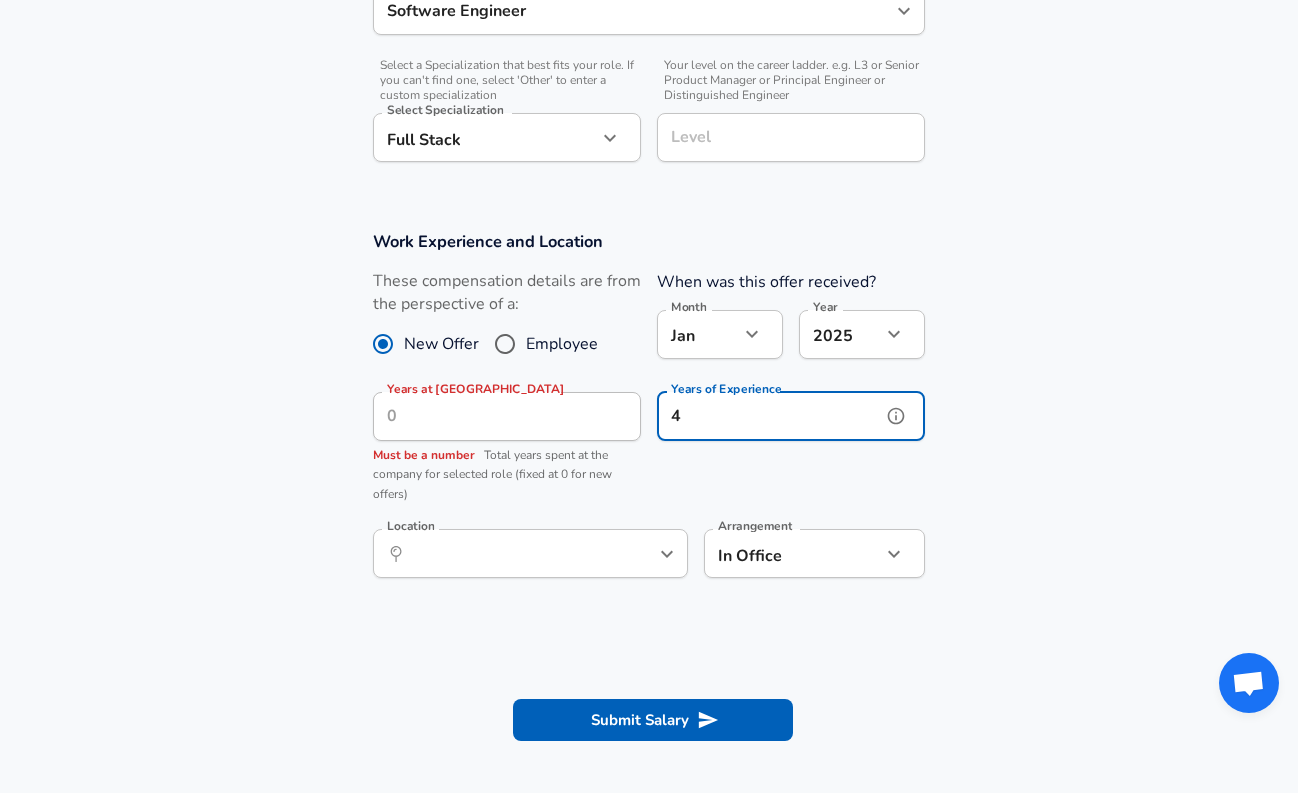 type on "4" 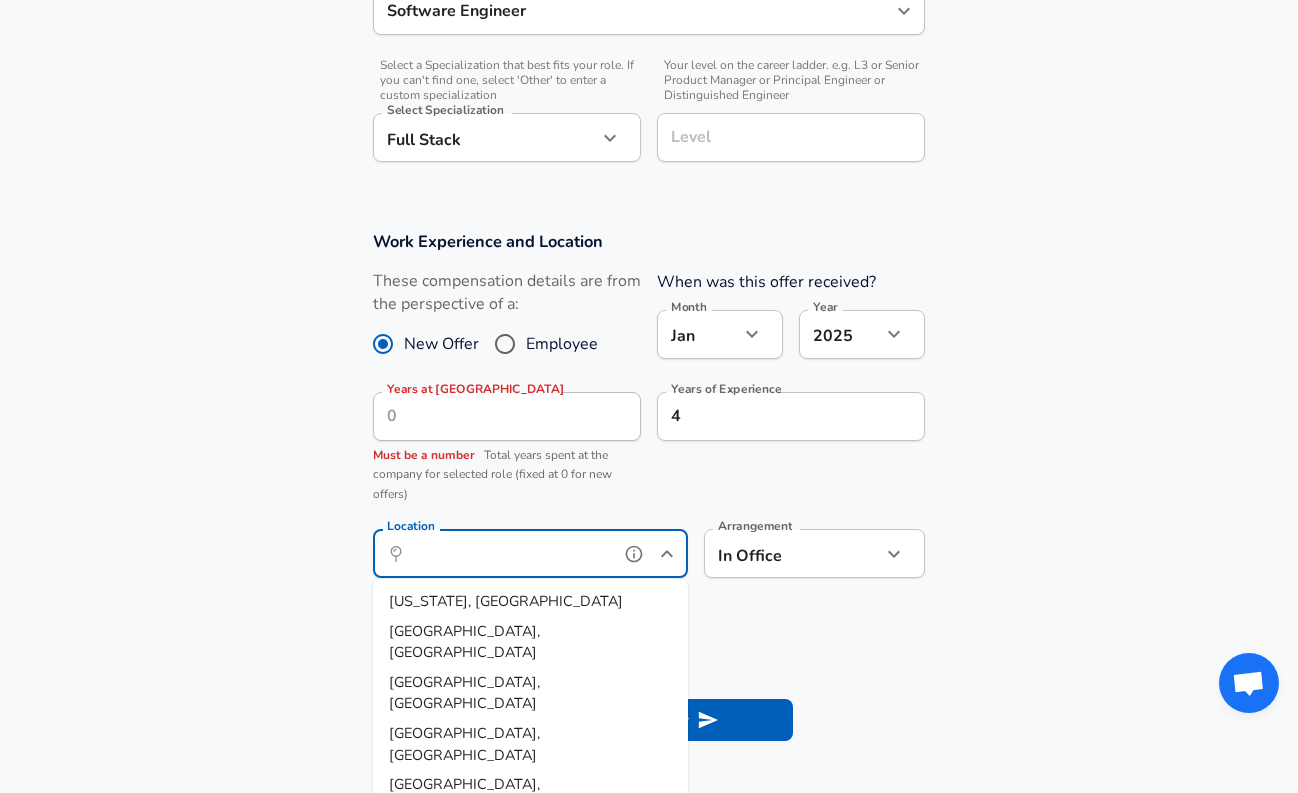click on "Location" at bounding box center [508, 553] 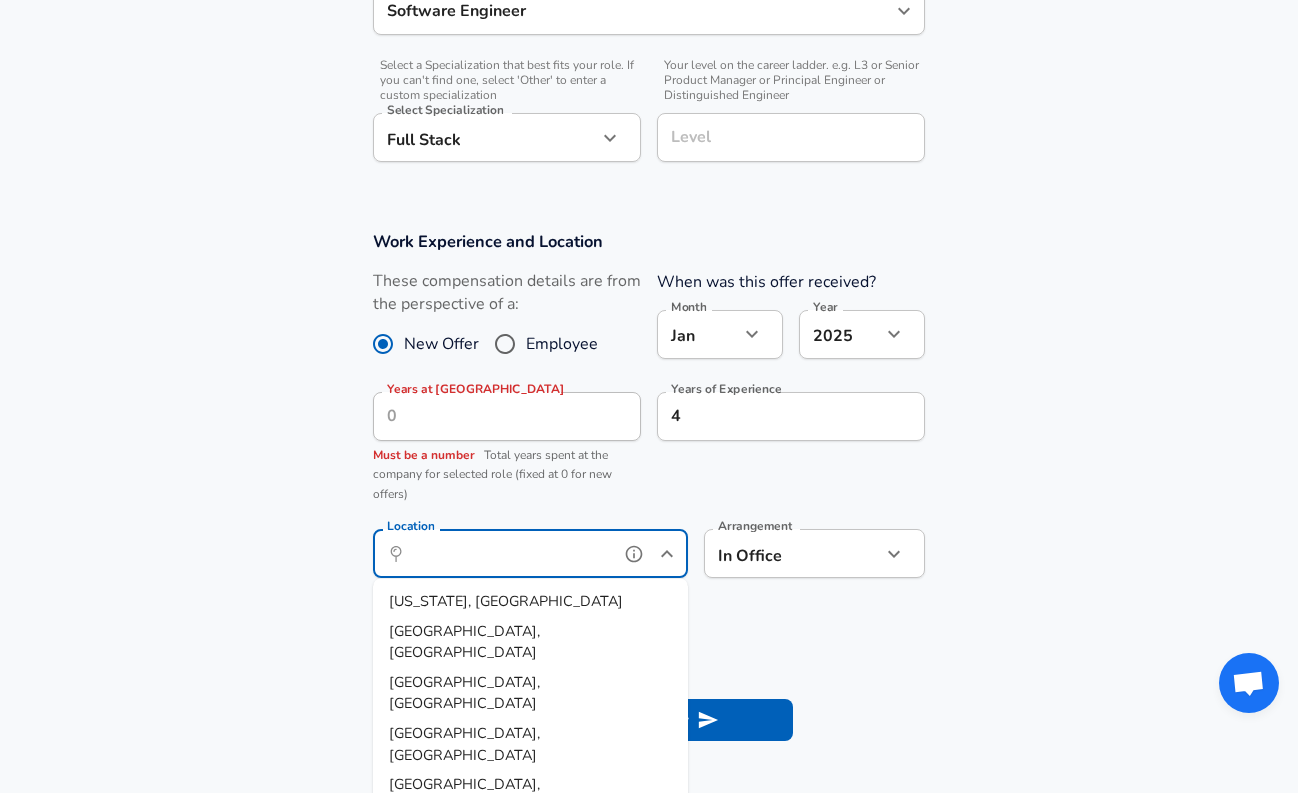 click on "[US_STATE], [GEOGRAPHIC_DATA]" at bounding box center [530, 602] 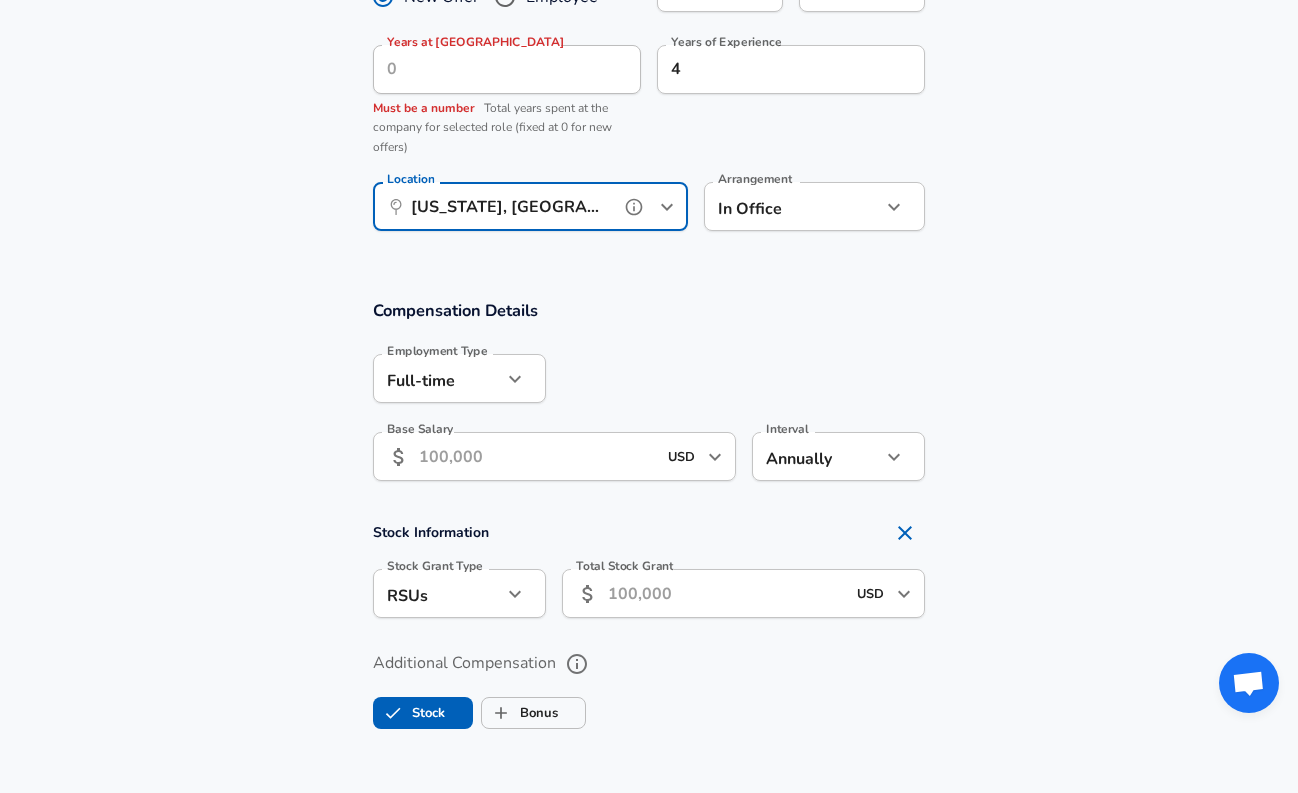 scroll, scrollTop: 997, scrollLeft: 0, axis: vertical 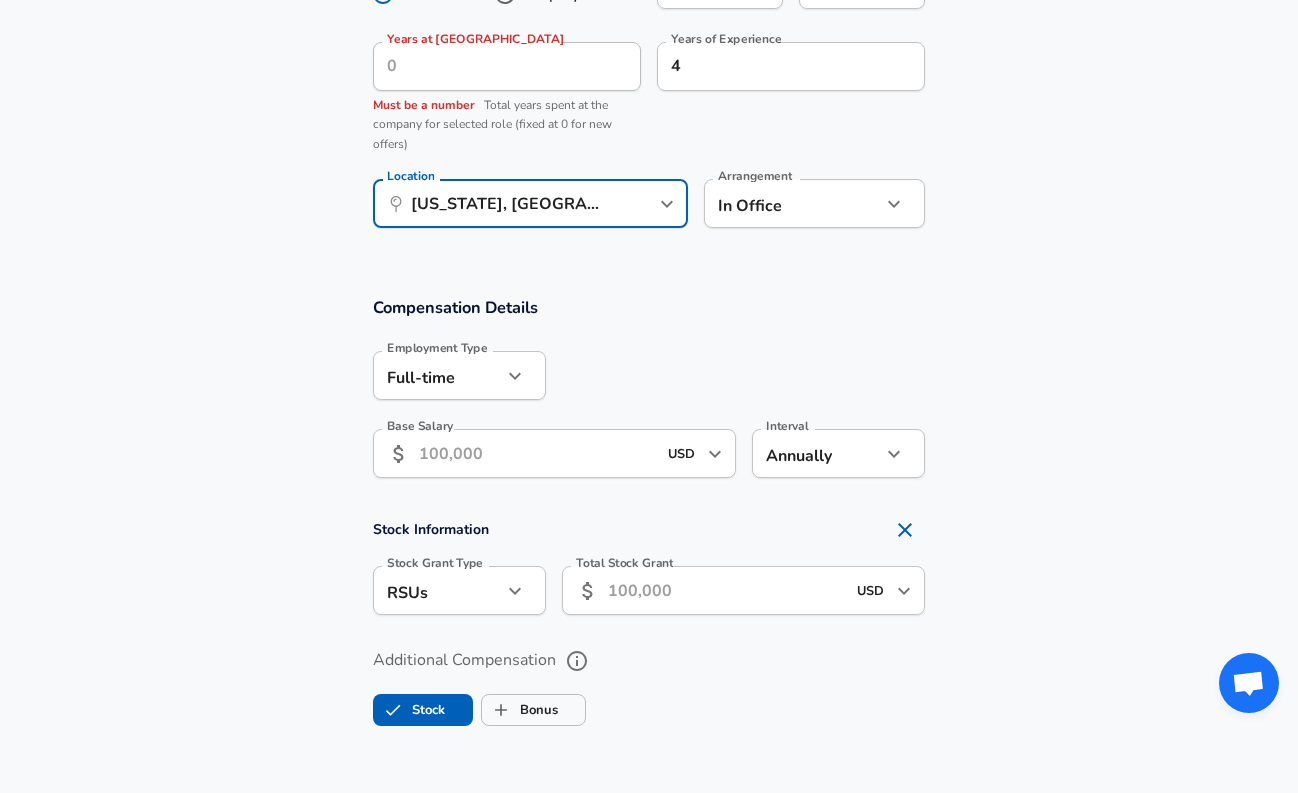 click on "Base Salary" at bounding box center (537, 453) 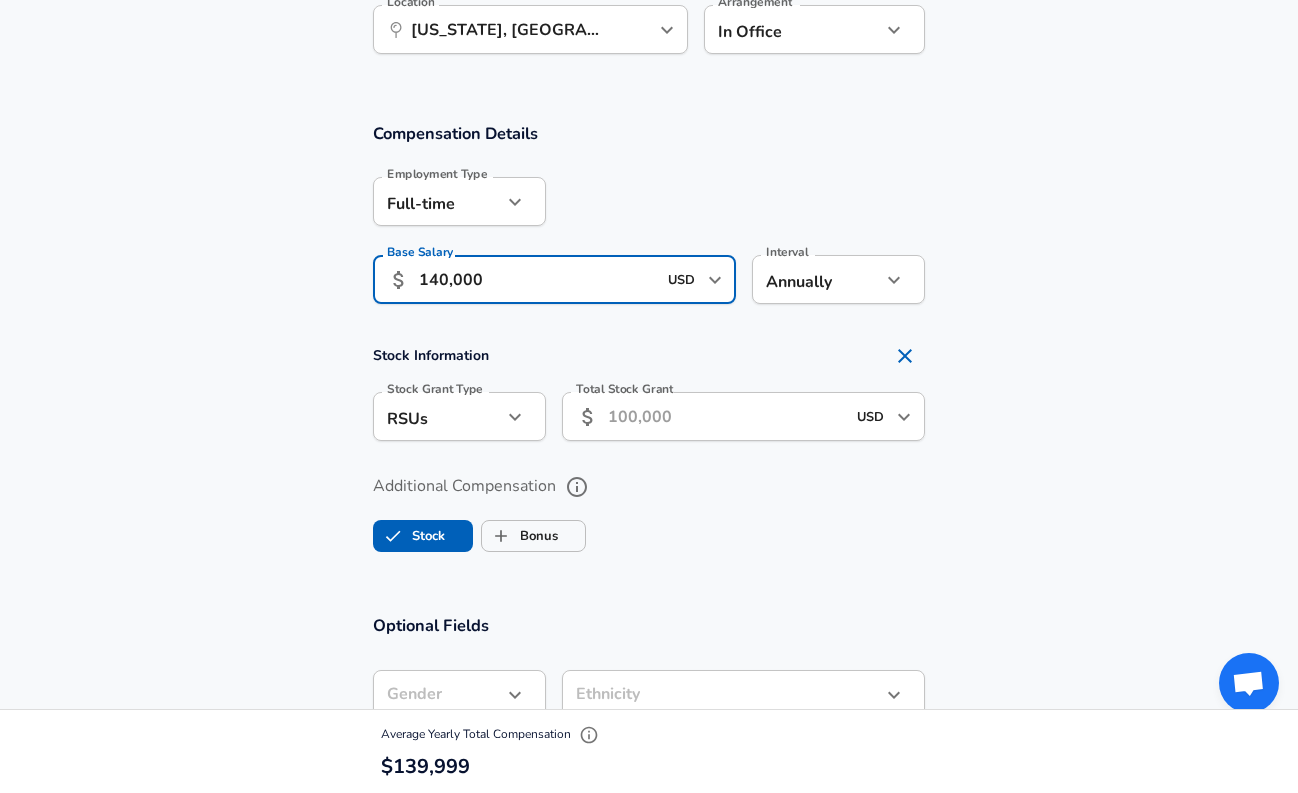 scroll, scrollTop: 1179, scrollLeft: 0, axis: vertical 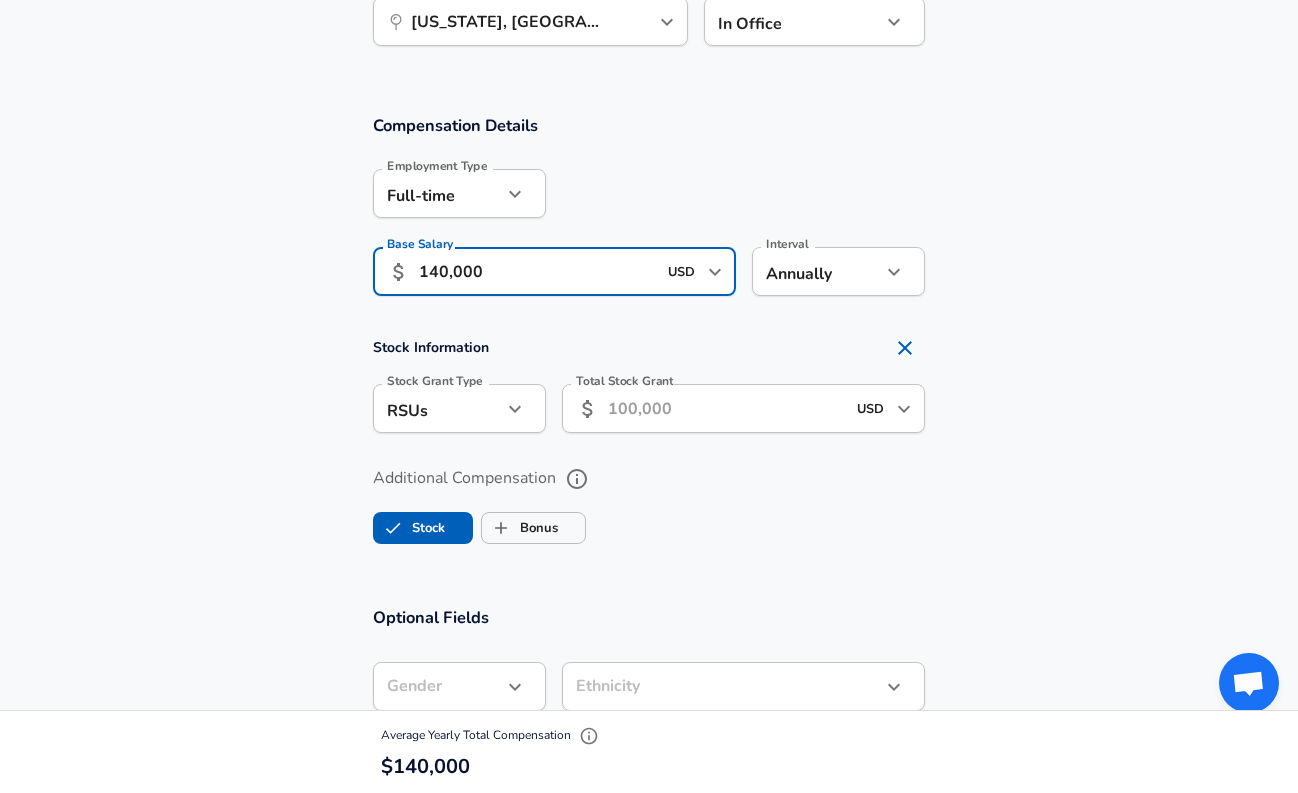 type on "140,000" 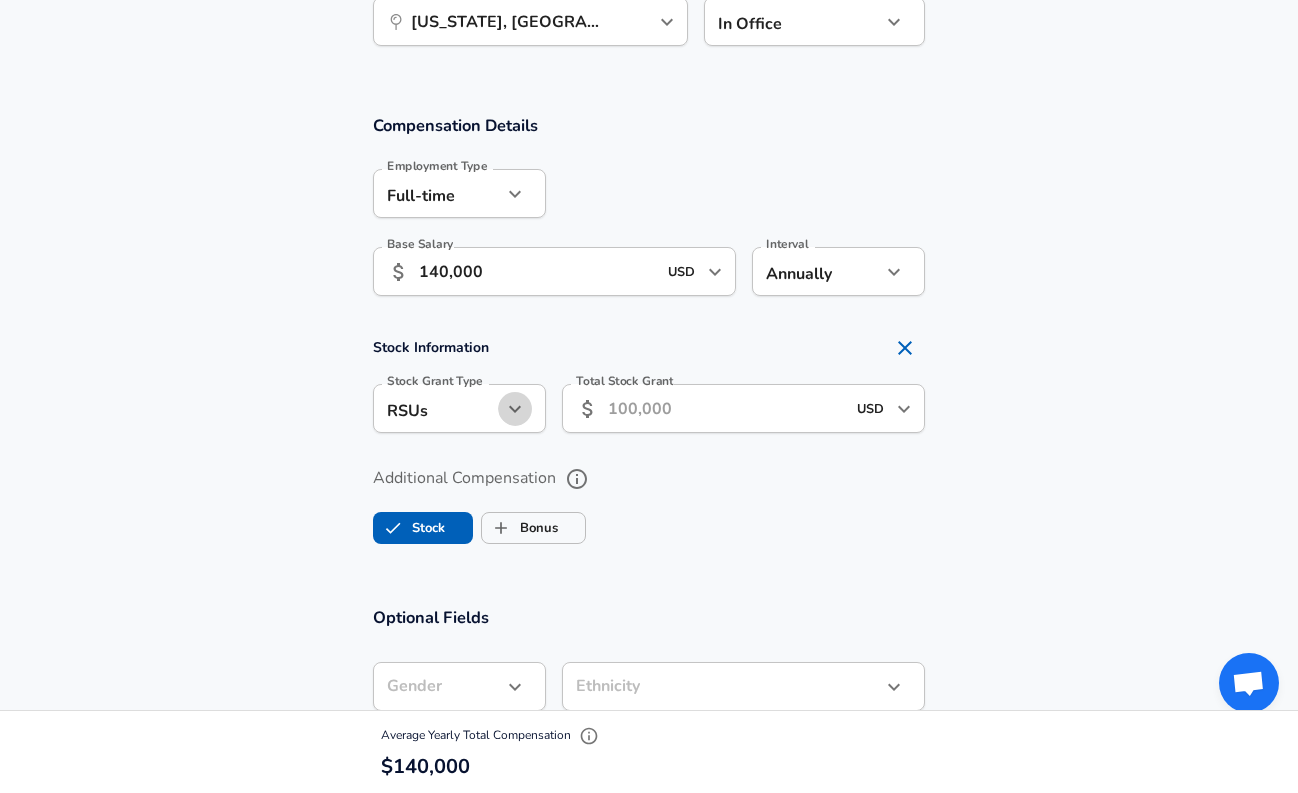 click at bounding box center [515, 409] 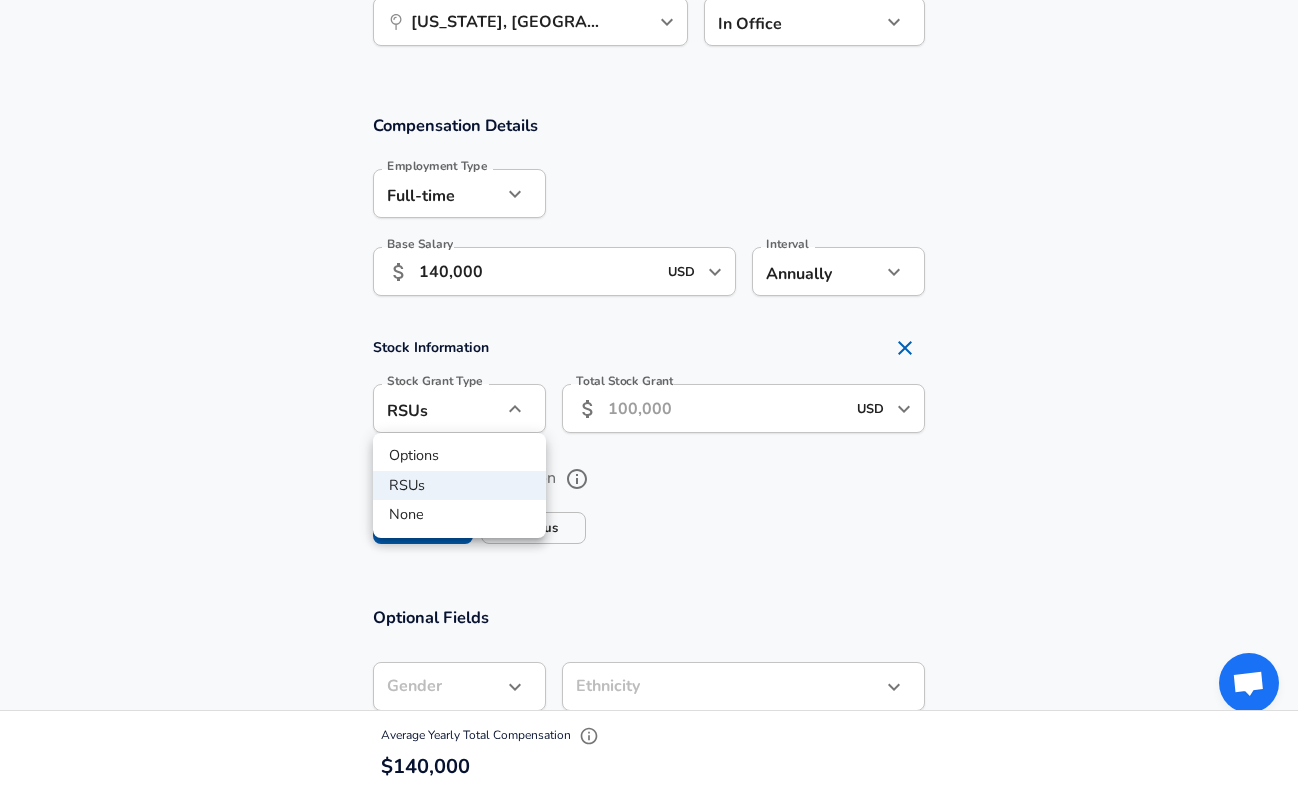 click on "Options" at bounding box center [459, 456] 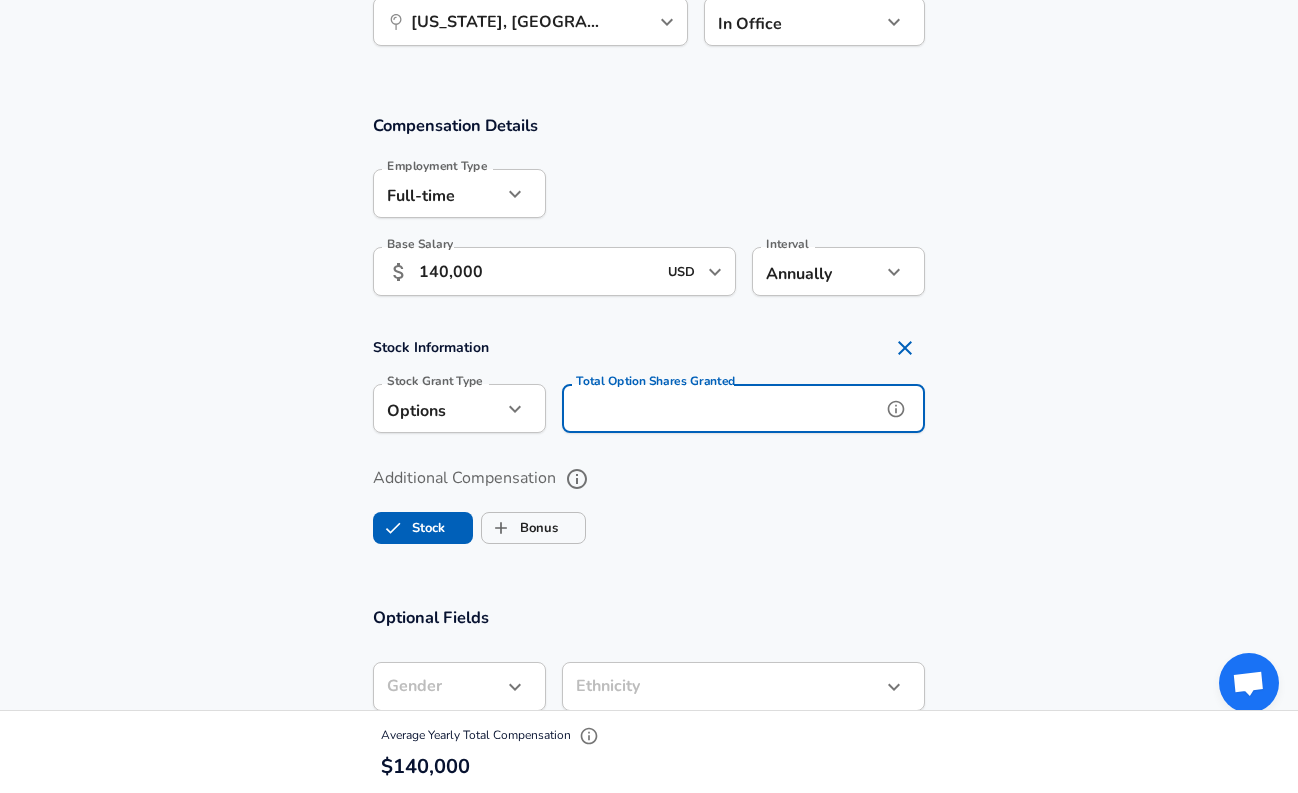 click on "Total Option Shares Granted" at bounding box center (721, 408) 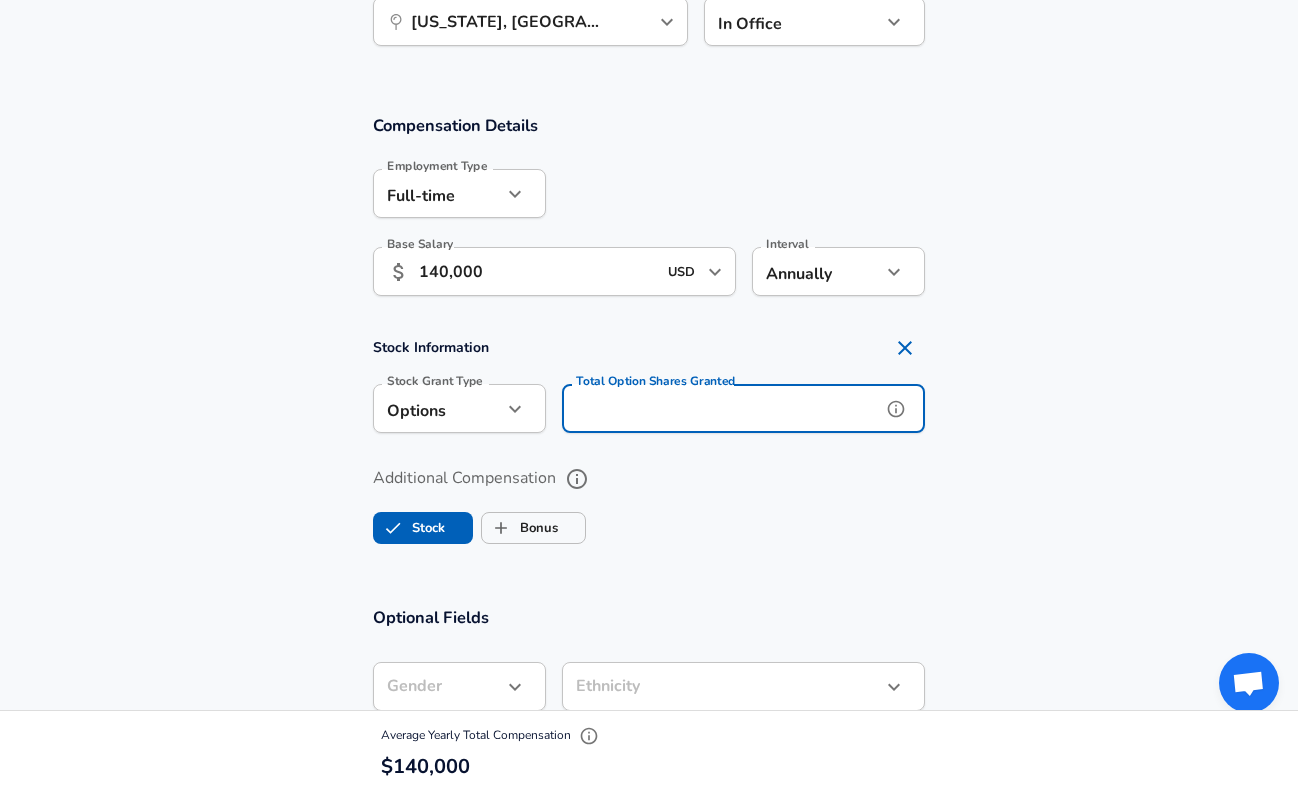 click 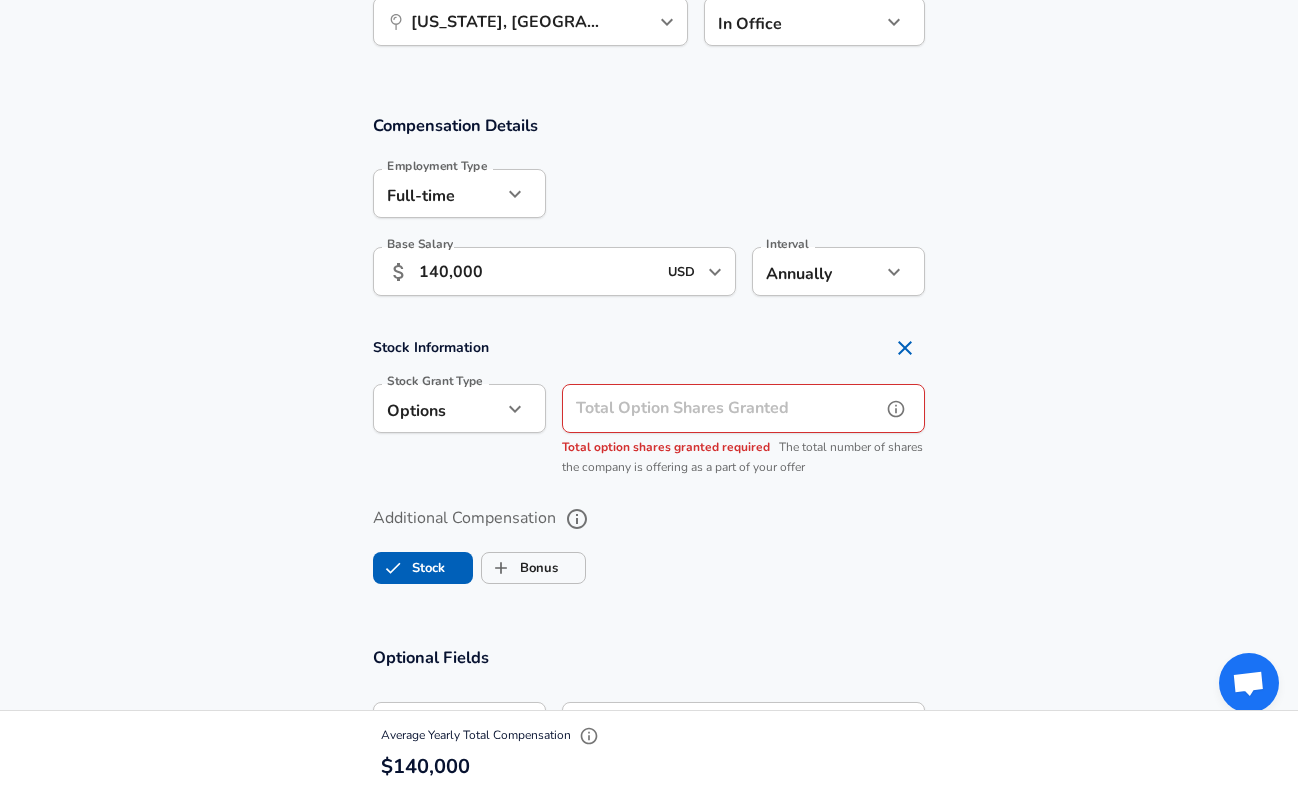click on "Total Option Shares Granted" at bounding box center [721, 408] 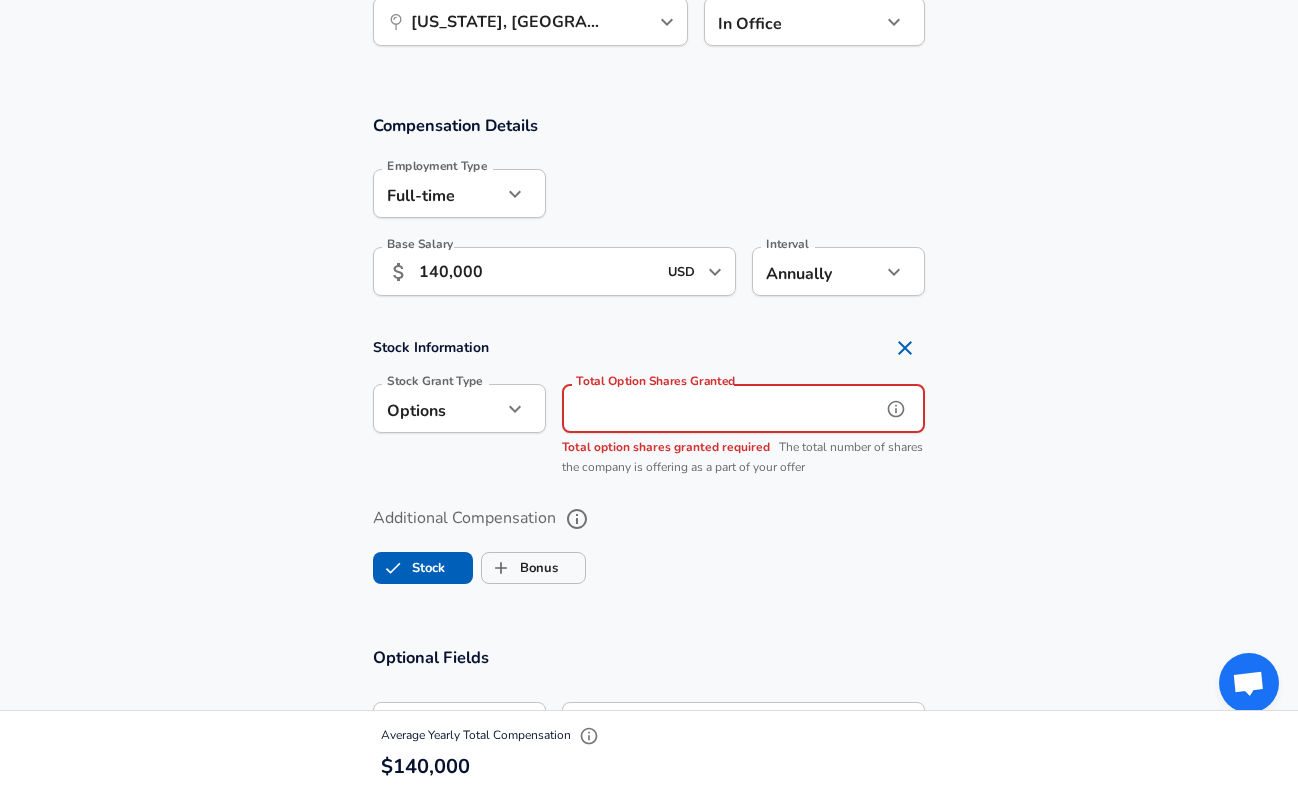 type on "1" 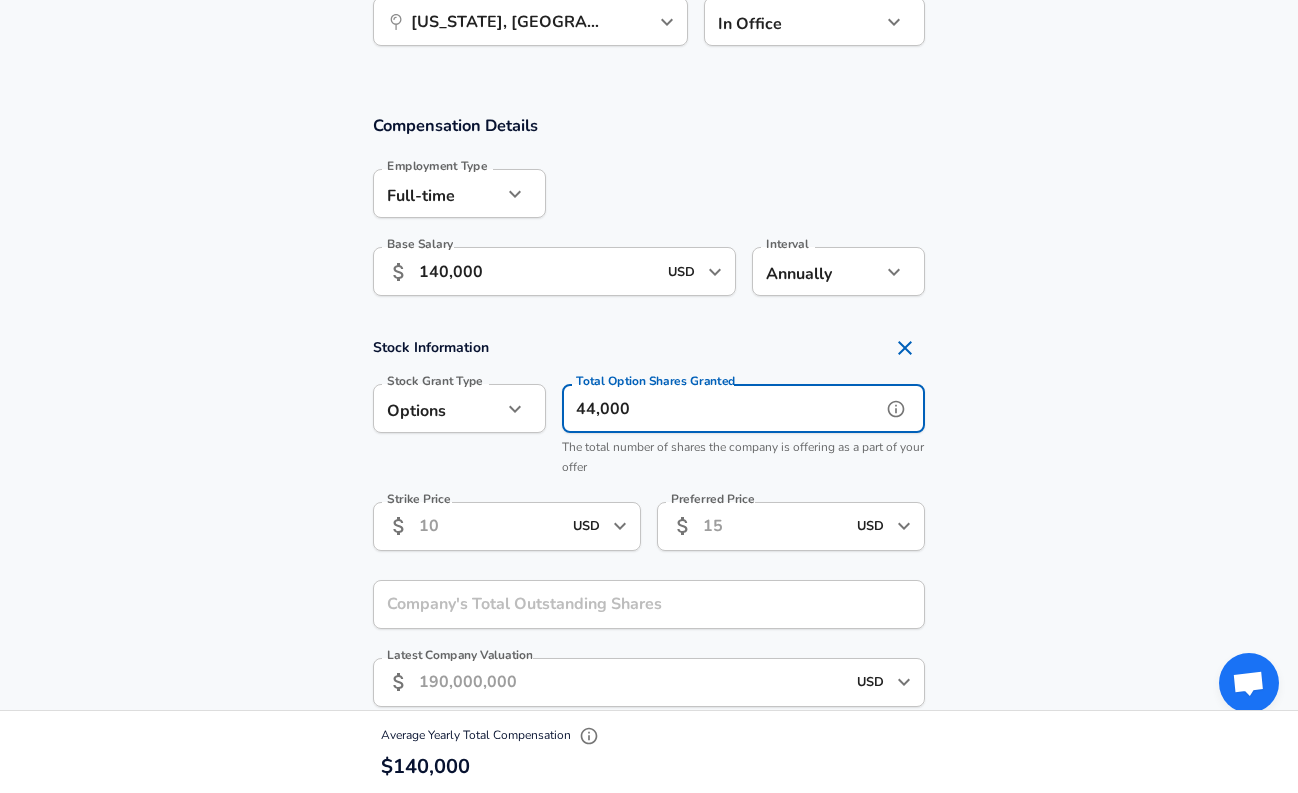 type on "44,000" 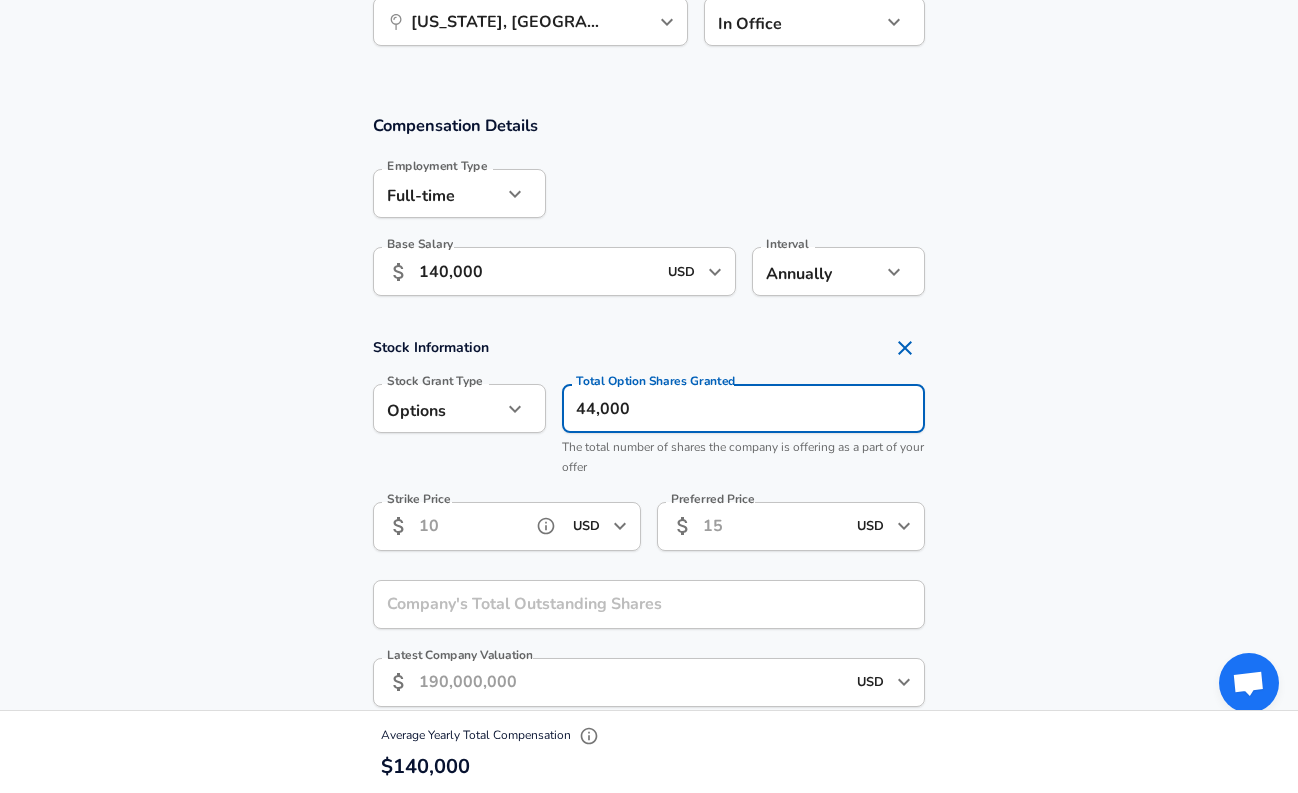 click on "Strike Price" at bounding box center [471, 526] 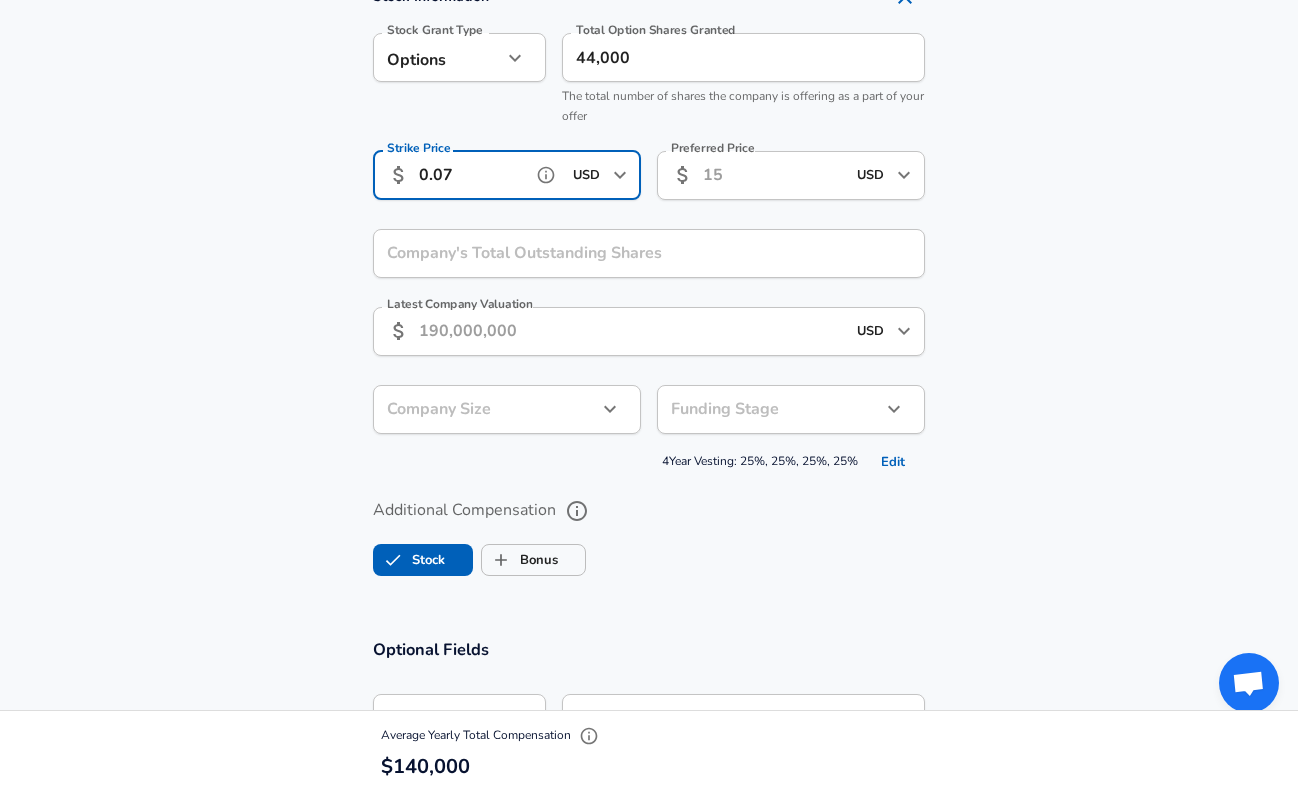 scroll, scrollTop: 1523, scrollLeft: 0, axis: vertical 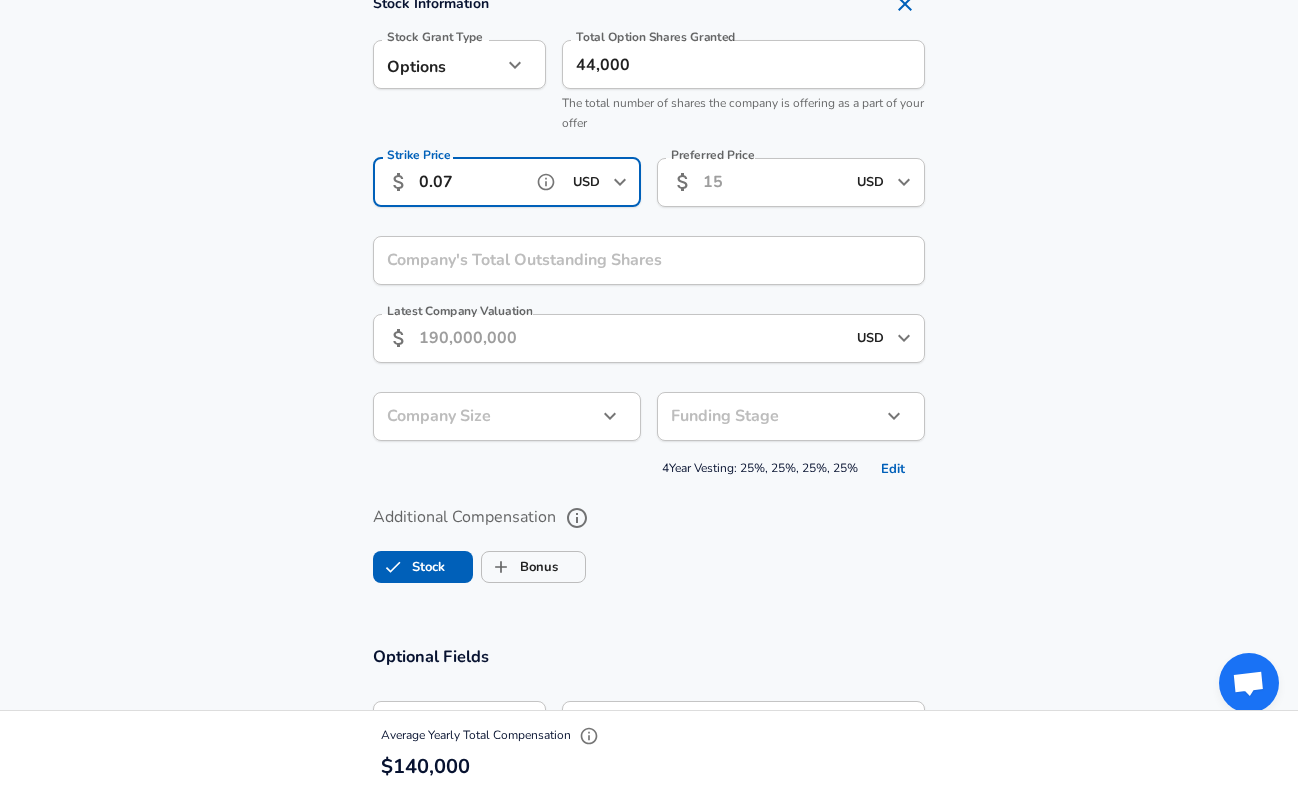 type on "0.07" 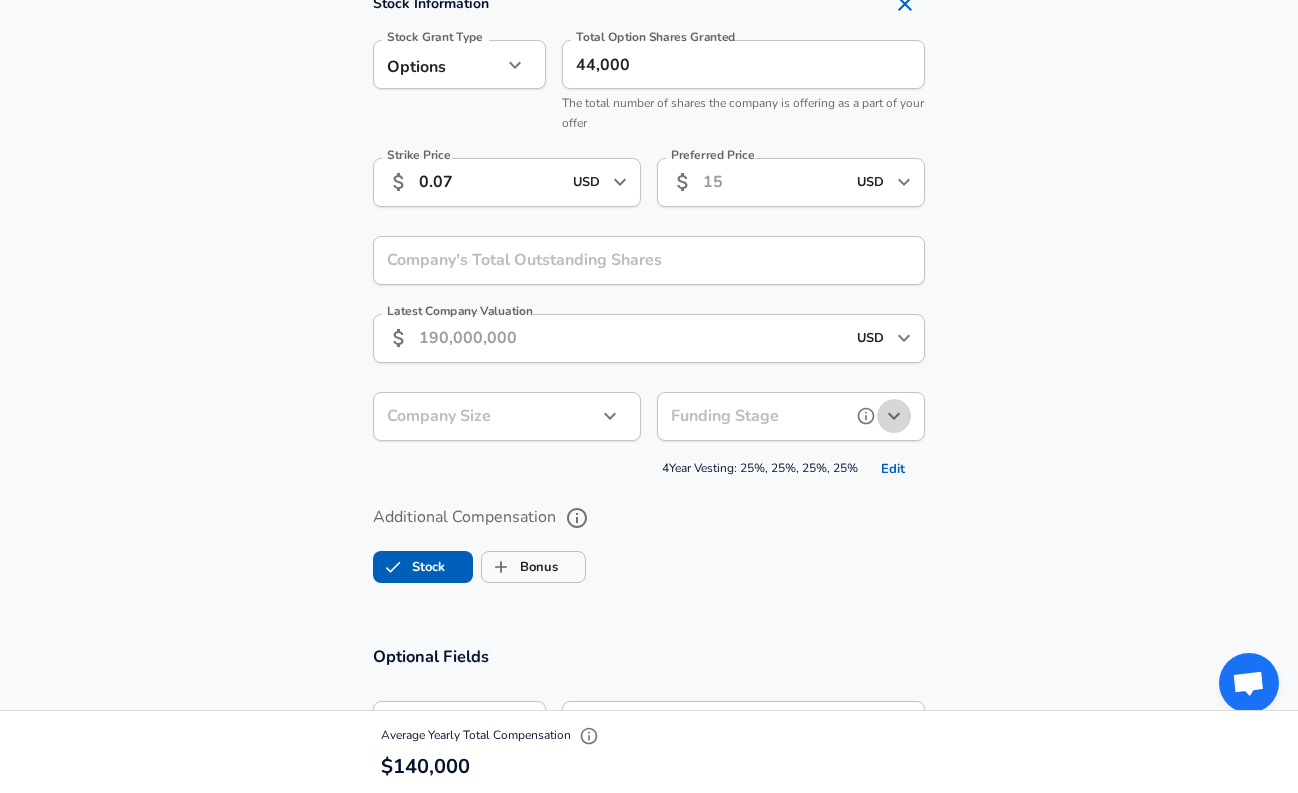 click 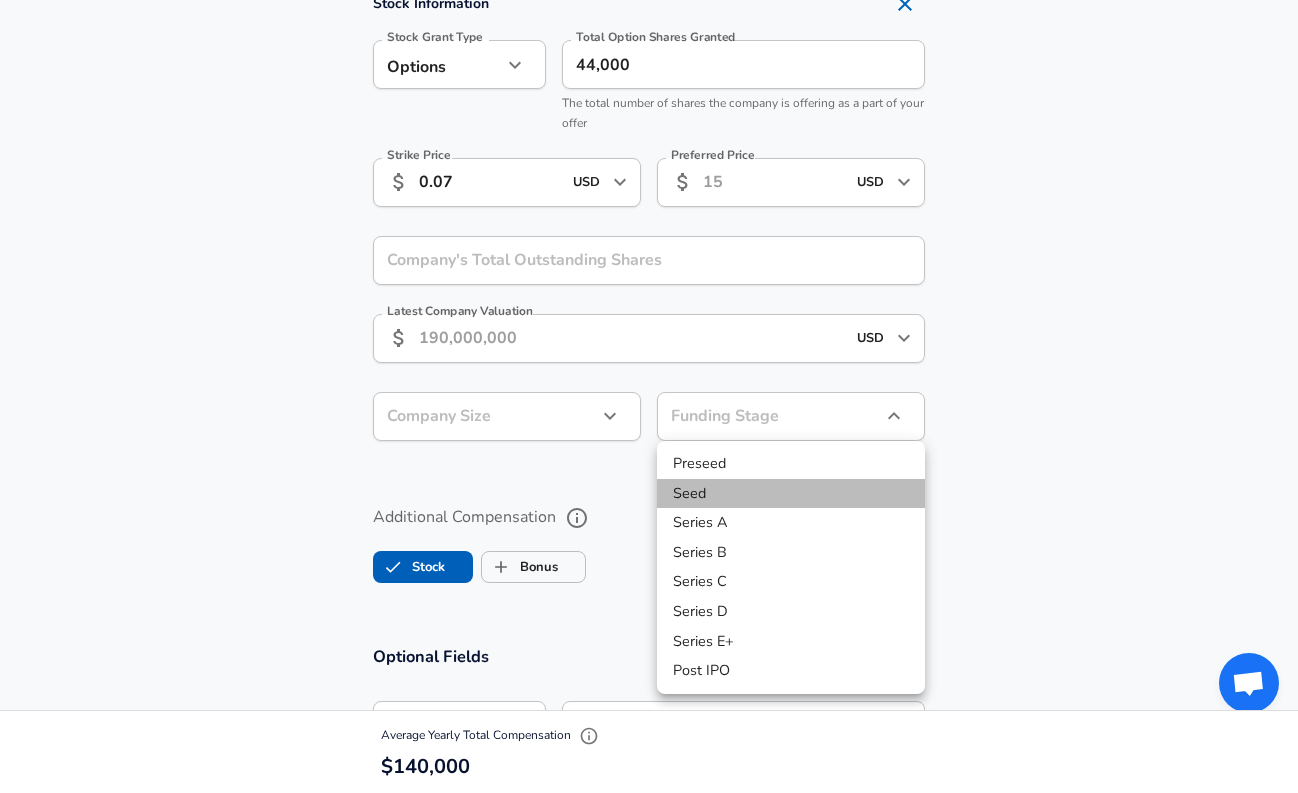 click on "Seed" at bounding box center [791, 494] 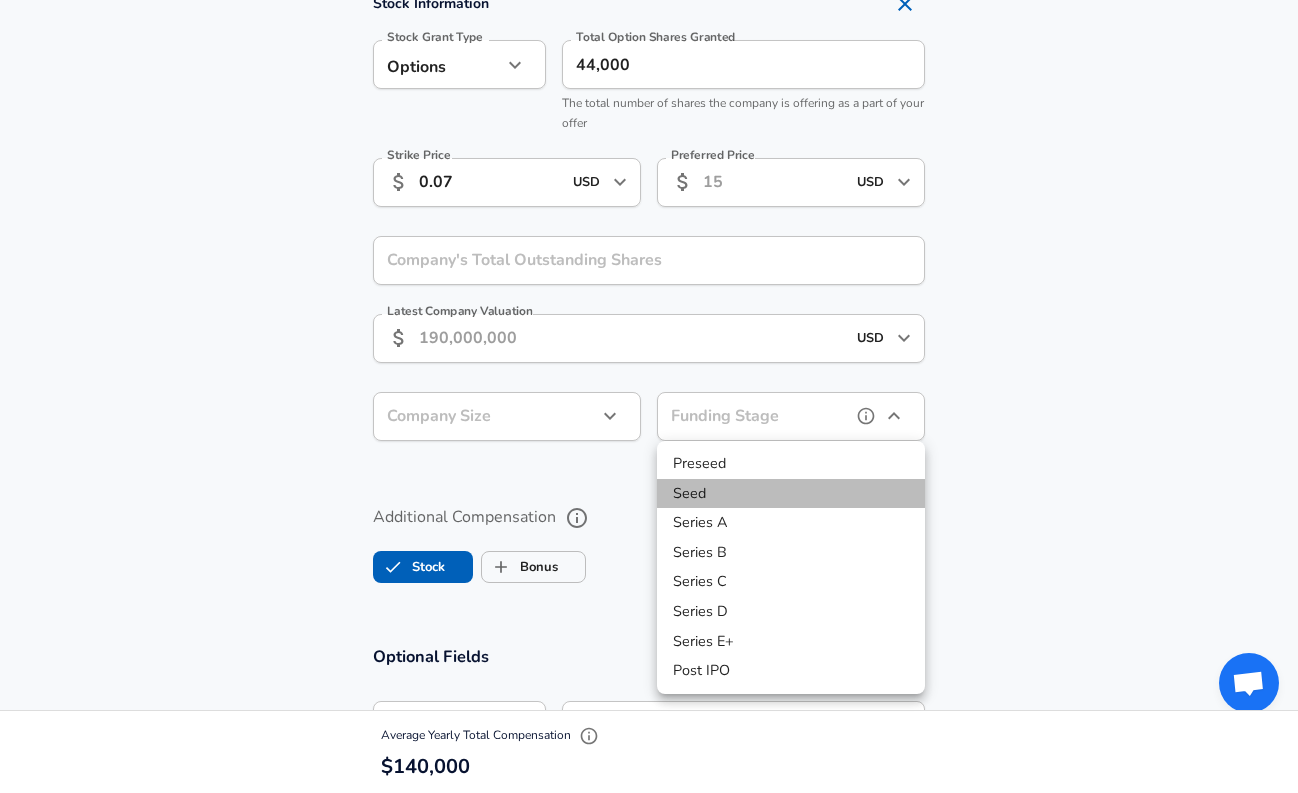 type on "seed" 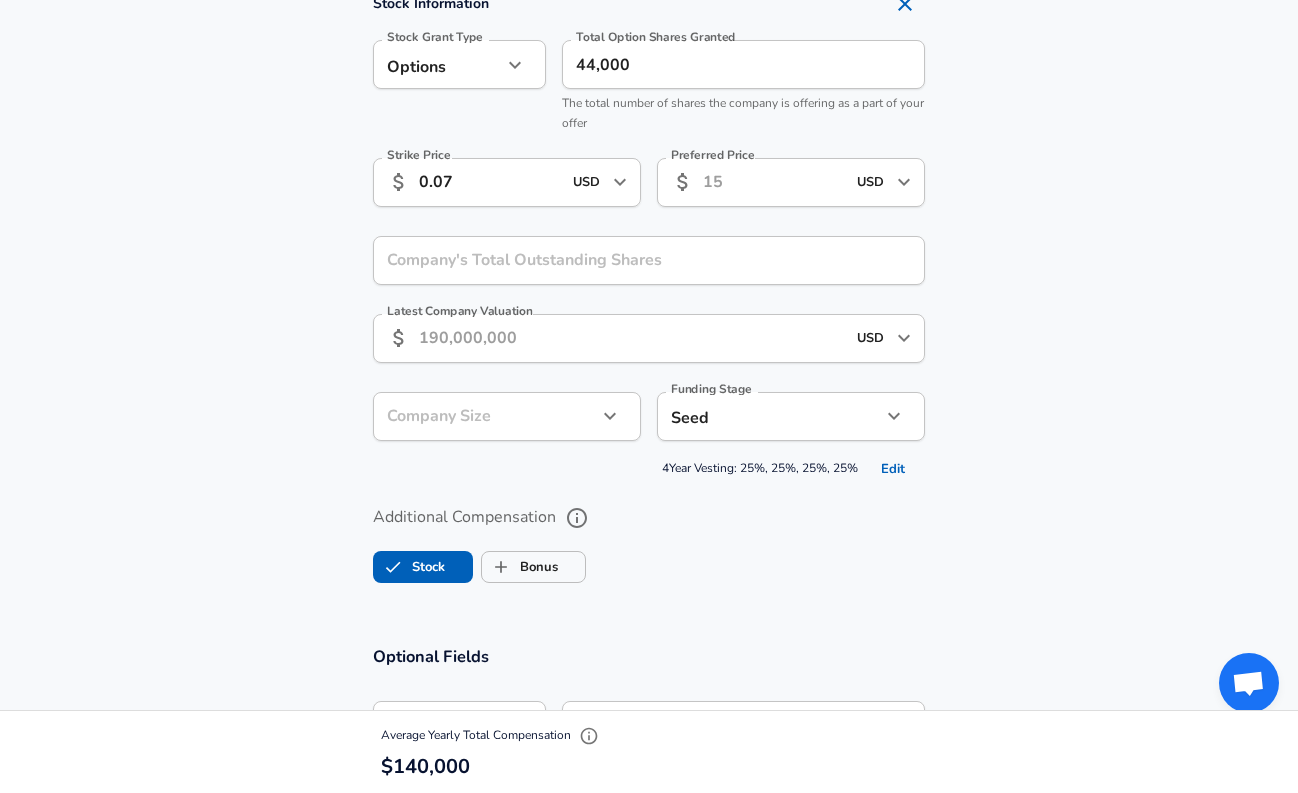 click on "Edit" at bounding box center (893, 469) 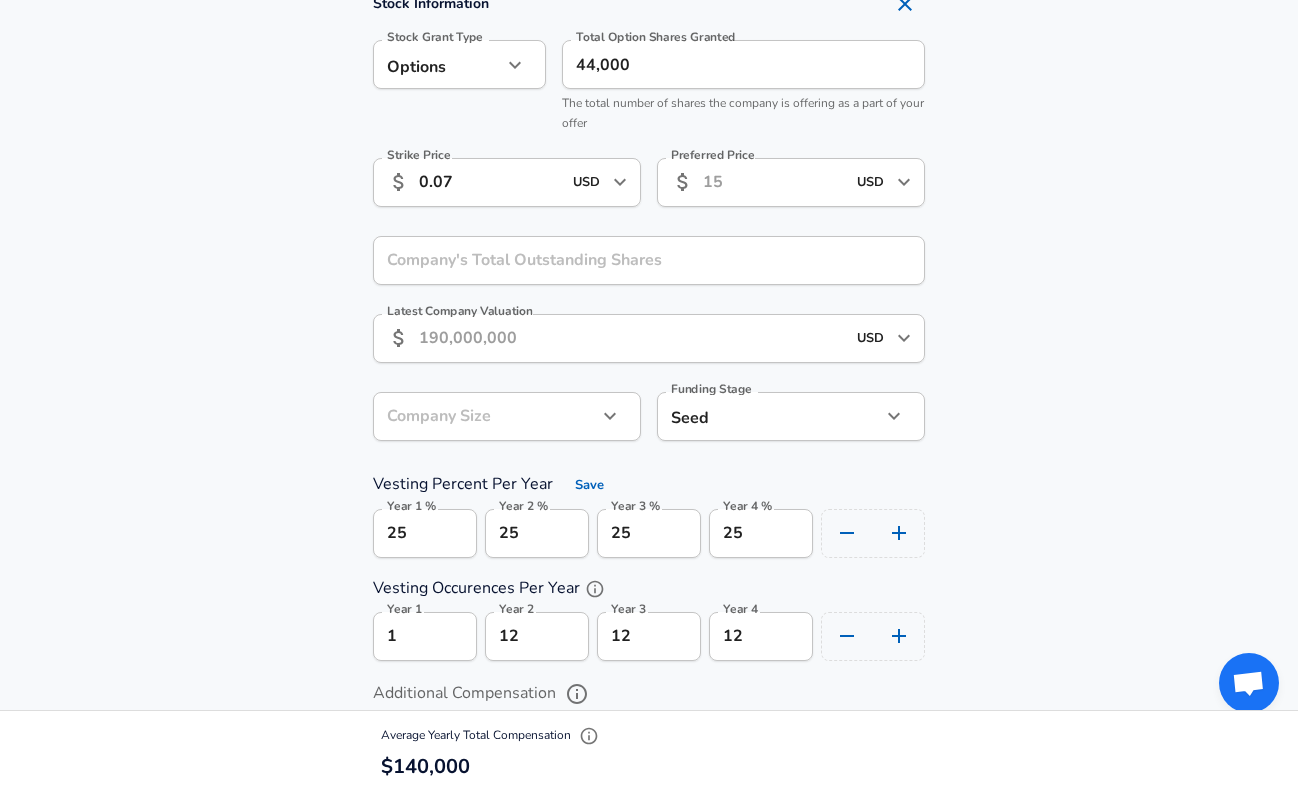 scroll, scrollTop: 0, scrollLeft: 0, axis: both 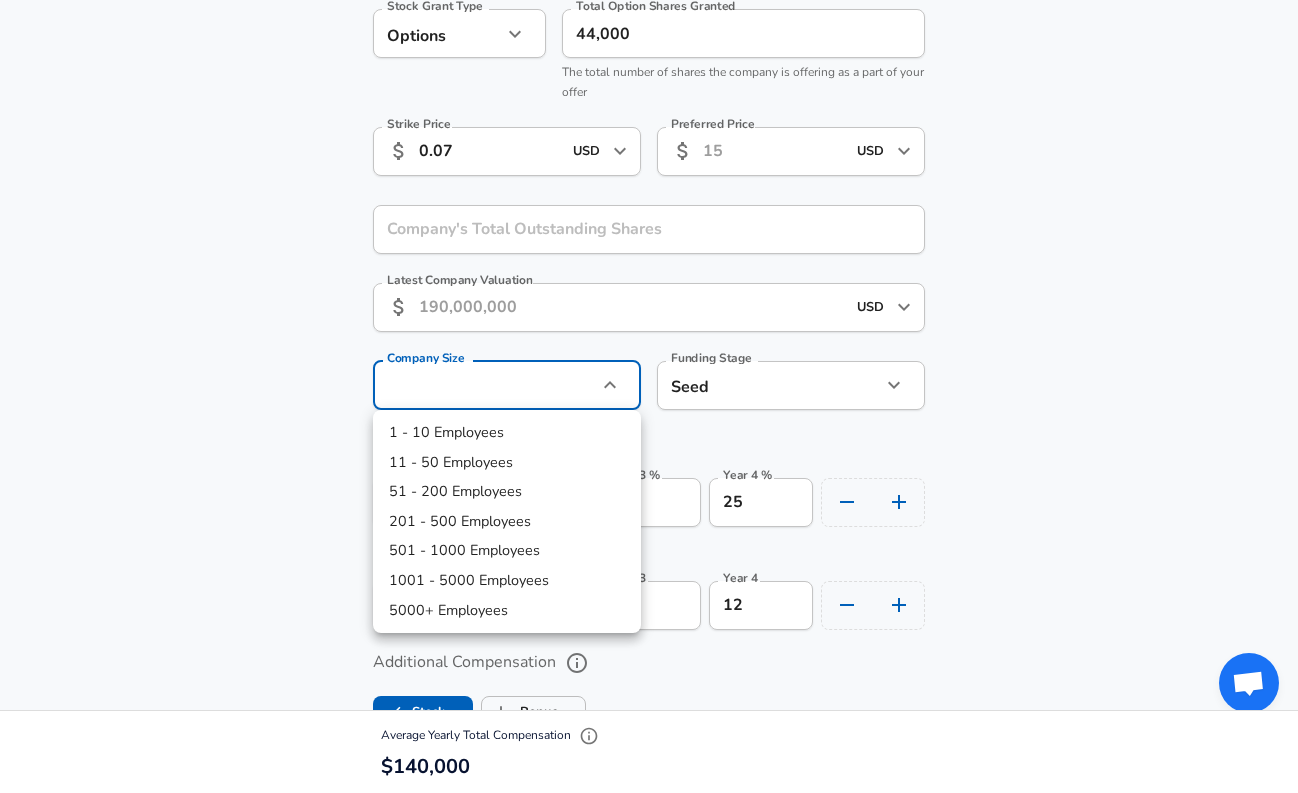click on "Restart Add Your Salary Upload your offer letter   to verify your submission Enhance Privacy and Anonymity No Automatically hides specific fields until there are enough submissions to safely display the full details.   More Details Based on your submission and the data points that we have already collected, we will automatically hide and anonymize specific fields if there aren't enough data points to remain sufficiently anonymous. Company & Title Information   Enter the company you received your offer from Company Trayd Company   Select the title that closest resembles your official title. This should be similar to the title that was present on your offer letter. Title Software Engineer Title Job Family Software Engineer Job Family   Select a Specialization that best fits your role. If you can't find one, select 'Other' to enter a custom specialization Select Specialization Full Stack Full Stack Select Specialization   Level Level Work Experience and Location New Offer Employee When was this offer received? 1" at bounding box center (649, -1158) 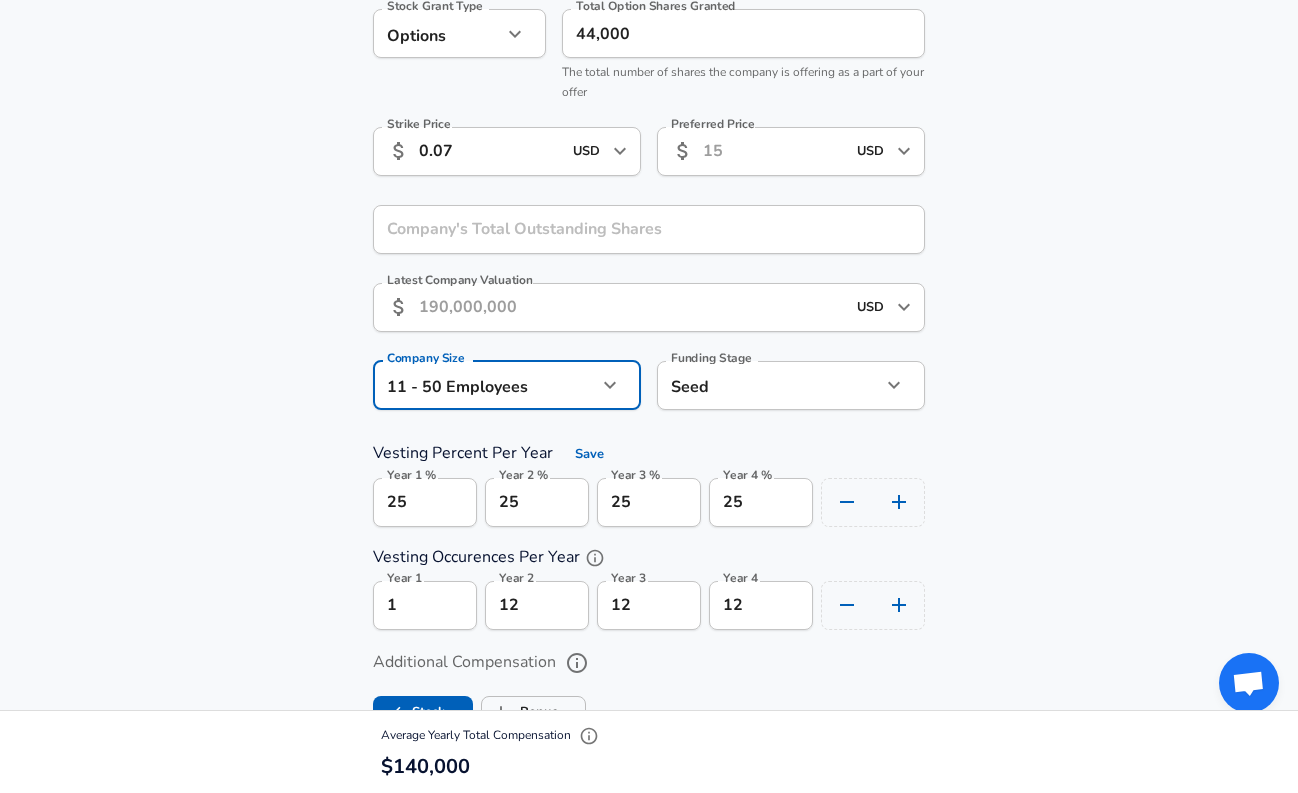 click on "Restart Add Your Salary Upload your offer letter   to verify your submission Enhance Privacy and Anonymity No Automatically hides specific fields until there are enough submissions to safely display the full details.   More Details Based on your submission and the data points that we have already collected, we will automatically hide and anonymize specific fields if there aren't enough data points to remain sufficiently anonymous. Company & Title Information   Enter the company you received your offer from Company Trayd Company   Select the title that closest resembles your official title. This should be similar to the title that was present on your offer letter. Title Software Engineer Title Job Family Software Engineer Job Family   Select a Specialization that best fits your role. If you can't find one, select 'Other' to enter a custom specialization Select Specialization Full Stack Full Stack Select Specialization   Level Level Work Experience and Location New Offer Employee When was this offer received? 1" at bounding box center [649, -1158] 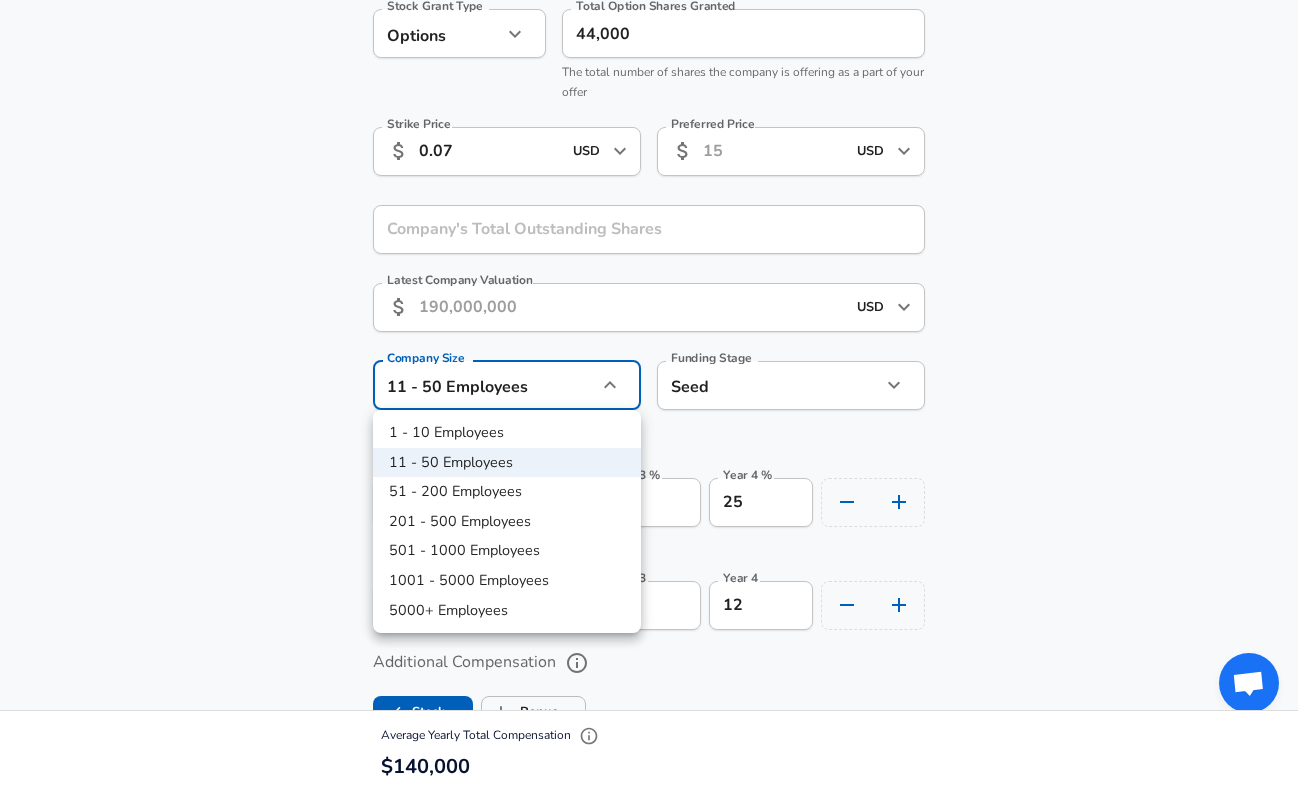 click on "1 - 10 Employees" at bounding box center [507, 433] 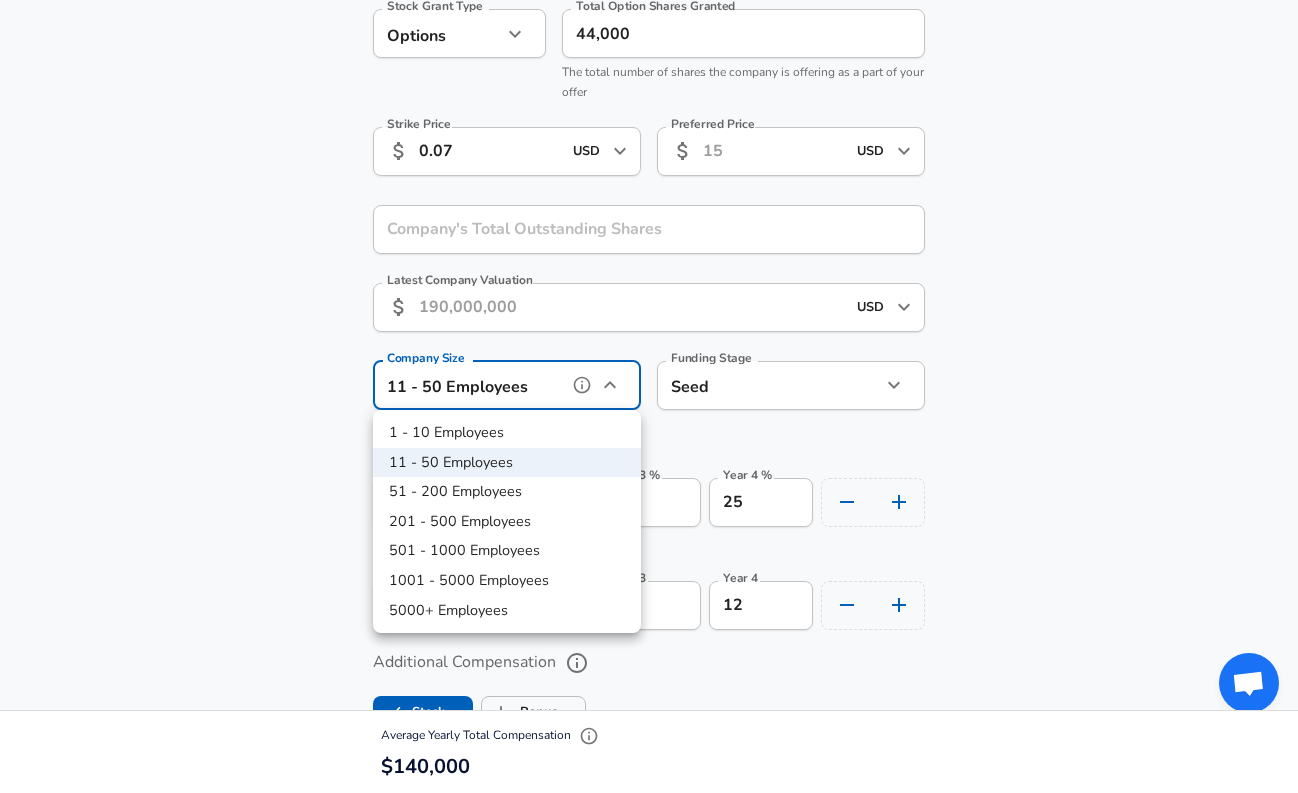 type on "1-10" 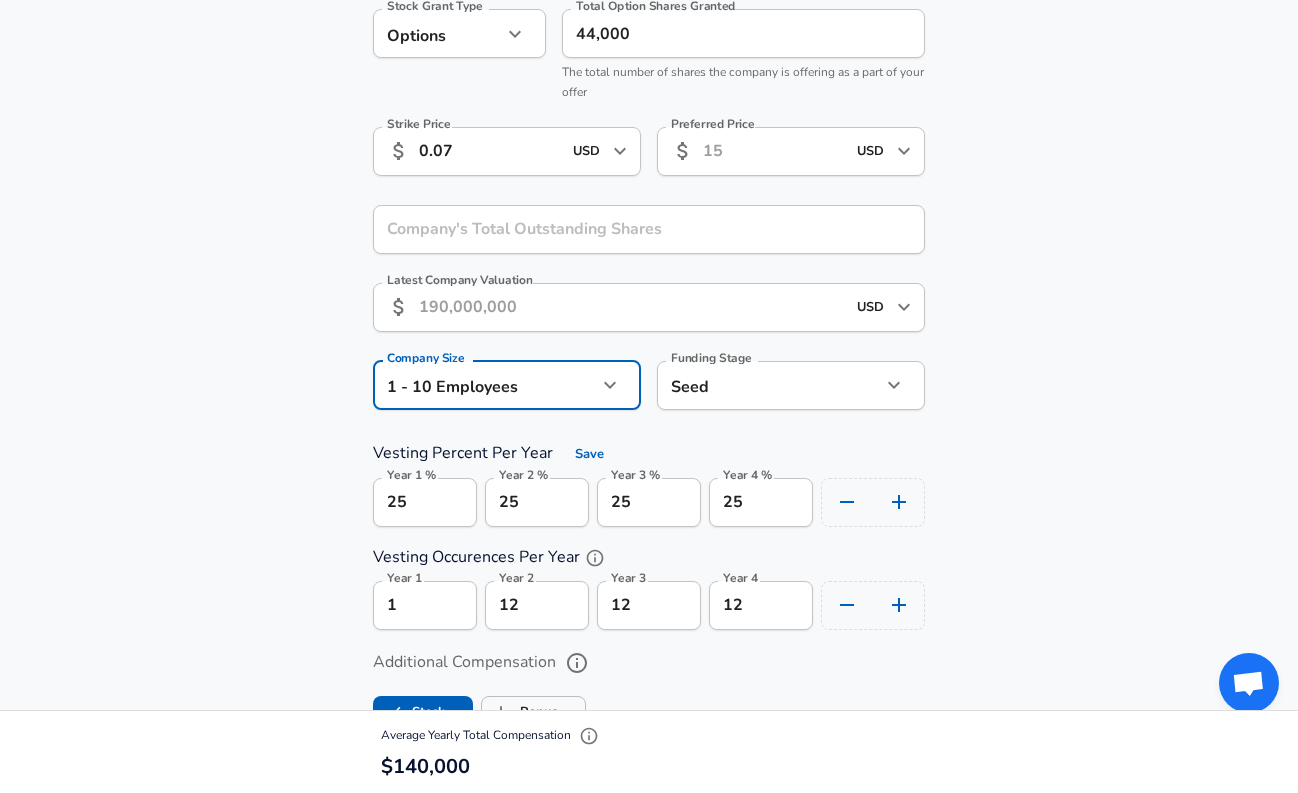 click on "Stock Information  Stock Grant Type Options option Stock Grant Type Total Option Shares Granted 44,000 Total Option Shares Granted   The total number of shares the company is offering as a part of your offer Strike Price ​ 0.07 USD ​ Strike Price Preferred Price ​ USD ​ Preferred Price Company's Total Outstanding Shares Company's Total Outstanding Shares Latest Company Valuation ​ USD ​ Latest Company Valuation Company Size 1 - 10 Employees 1-10 Company Size Funding Stage Seed seed Funding Stage Vesting Percent Per Year   Save Year 1 % 25 Year 1 % Year 2 % 25 Year 2 % Year 3 % 25 Year 3 % Year 4 % 25 Year 4 % Vesting Occurences Per Year Year 1 1 Year 1 Year 2 12 Year 2 Year 3 12 Year 3 Year 4 12 Year 4" at bounding box center (649, 291) 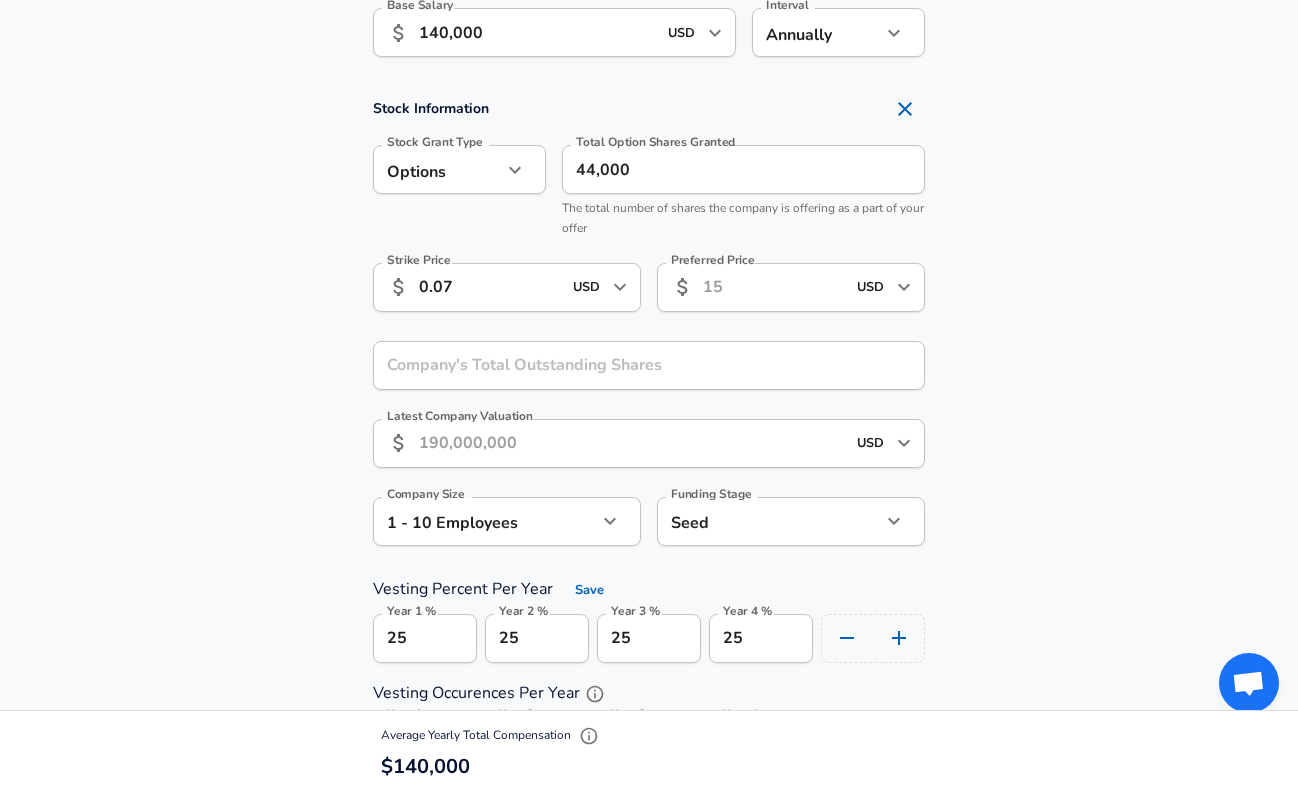 scroll, scrollTop: 1416, scrollLeft: 0, axis: vertical 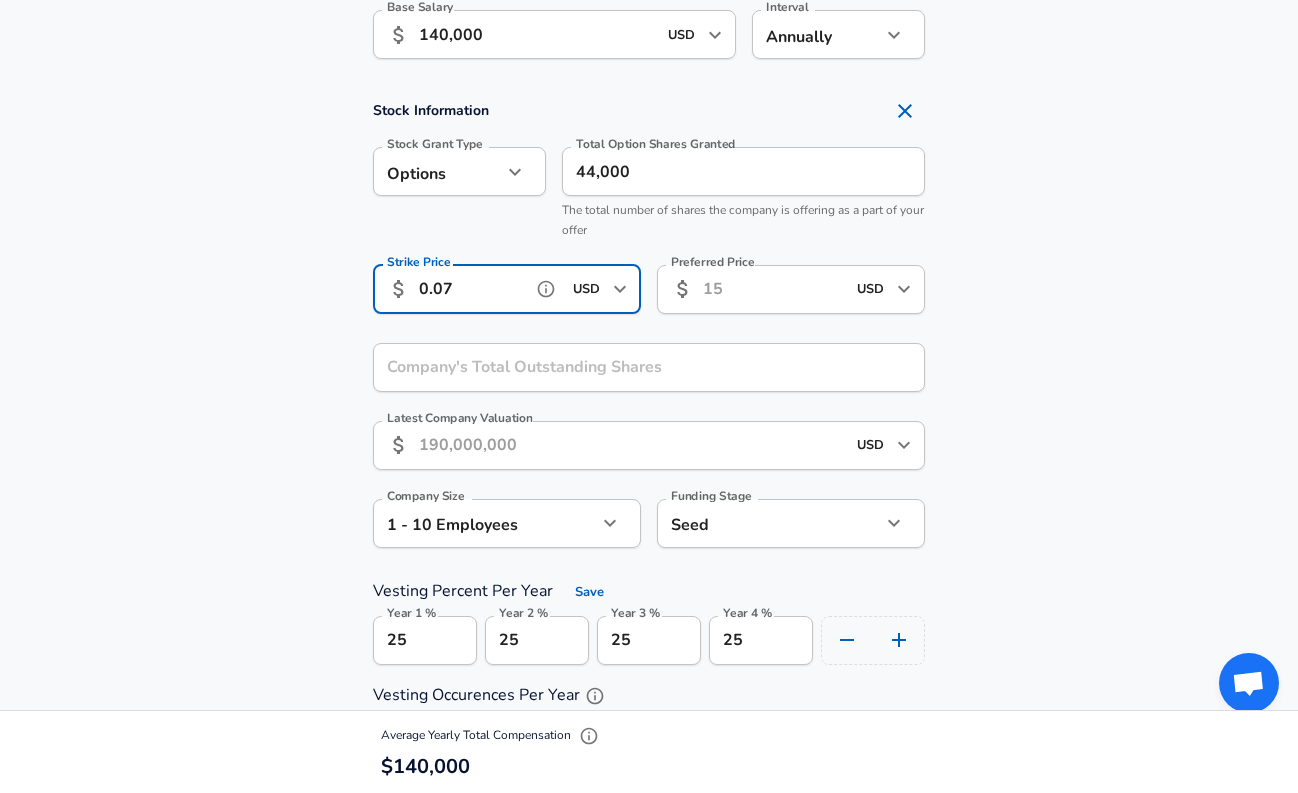 drag, startPoint x: 469, startPoint y: 290, endPoint x: 402, endPoint y: 290, distance: 67 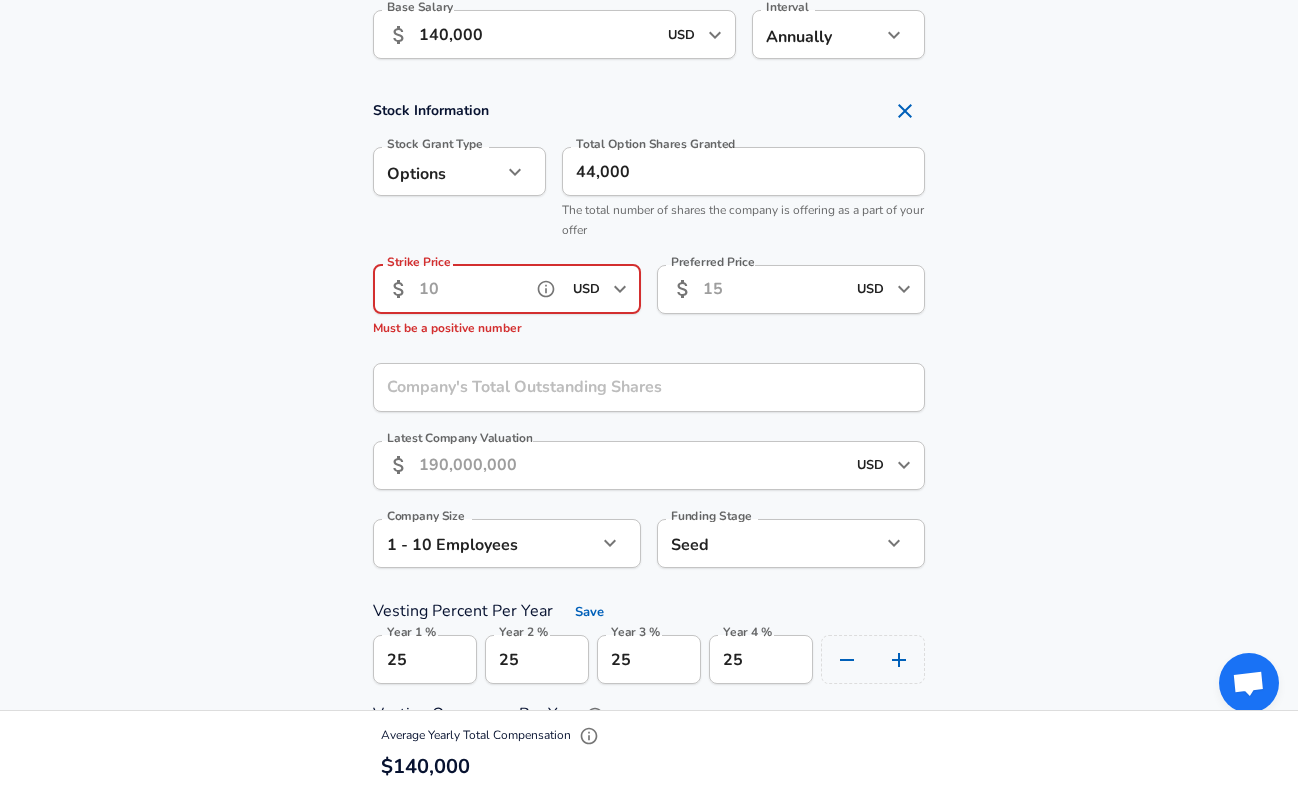 scroll, scrollTop: 0, scrollLeft: 0, axis: both 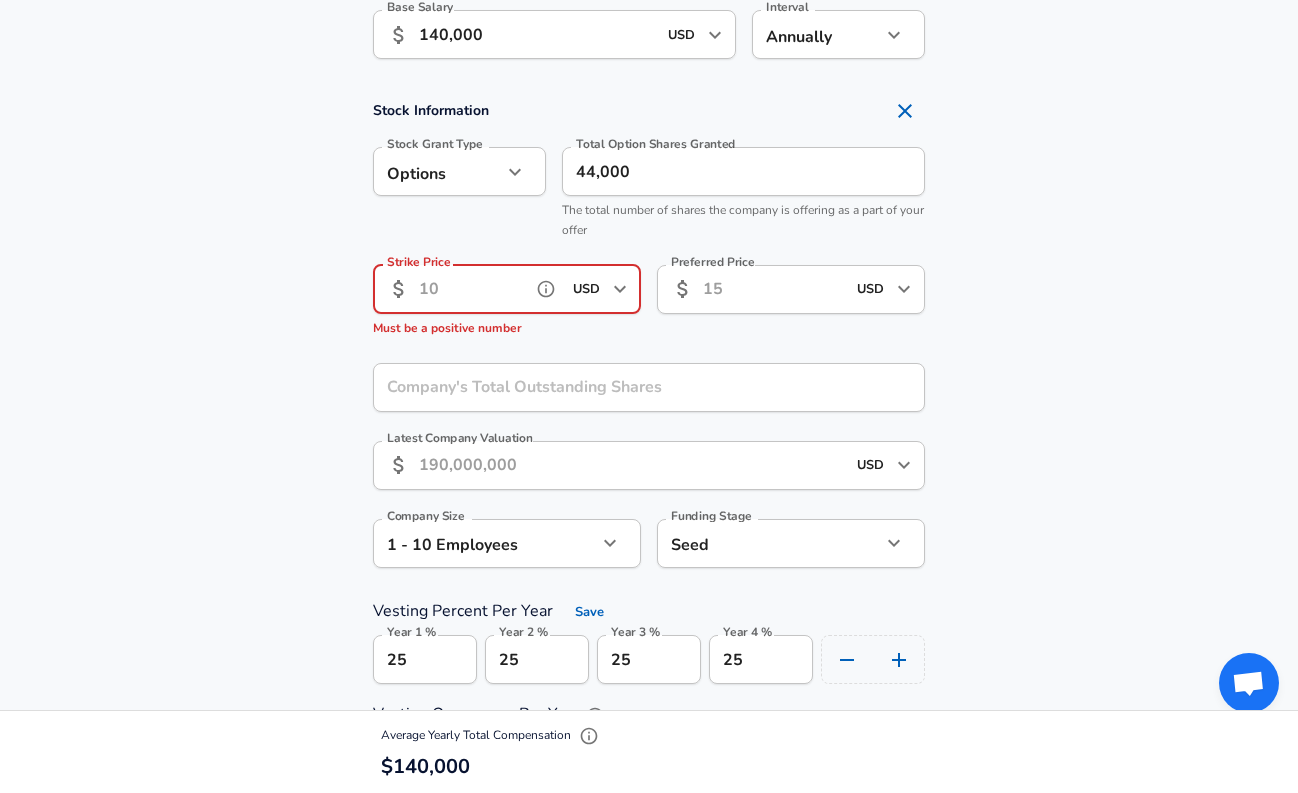 type 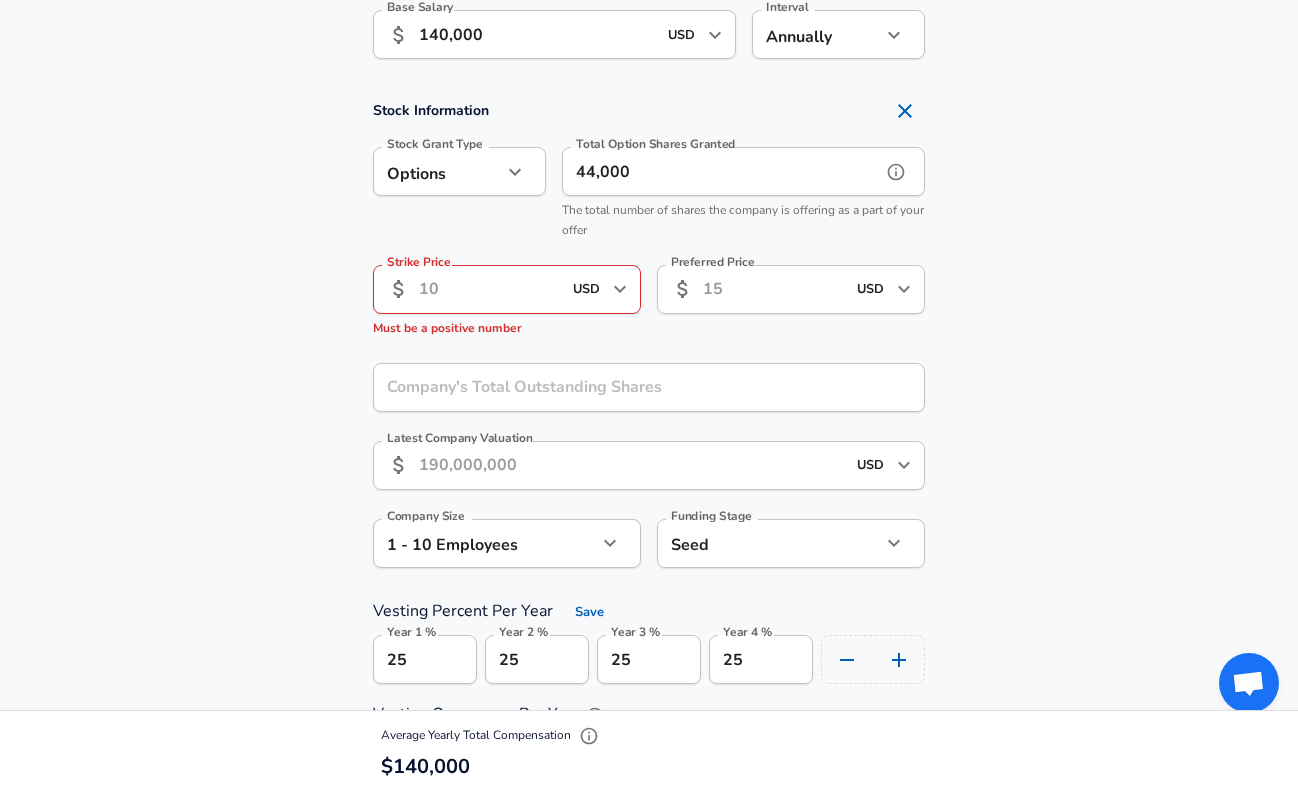click on "44,000" at bounding box center (721, 171) 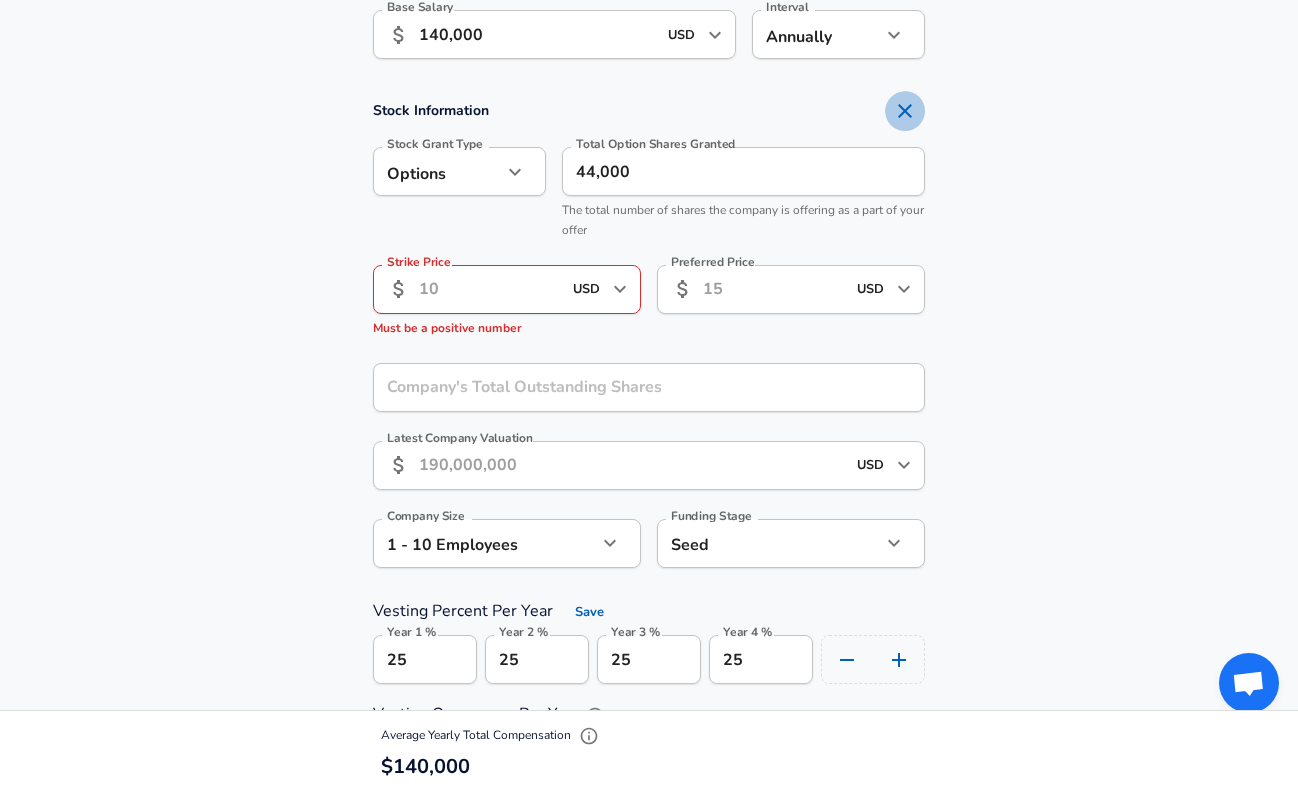 click 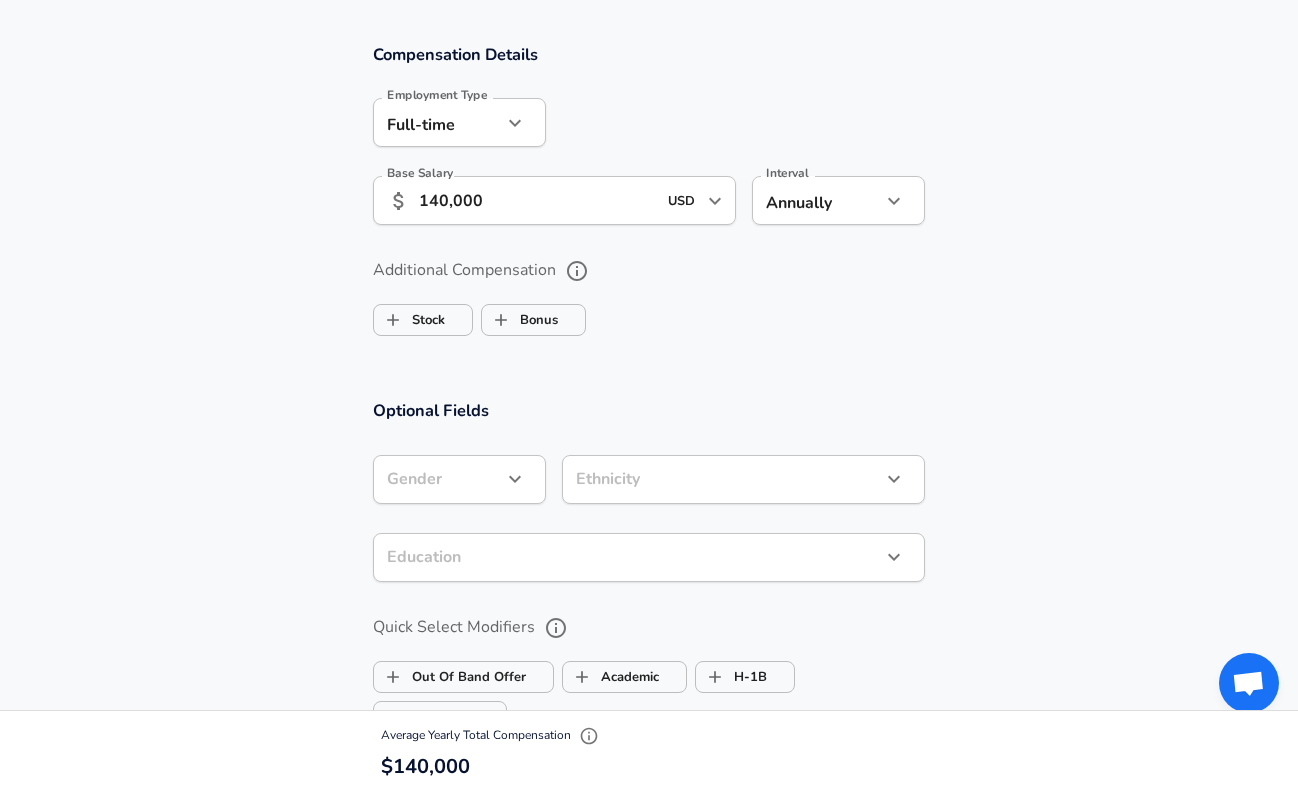 scroll, scrollTop: 1092, scrollLeft: 0, axis: vertical 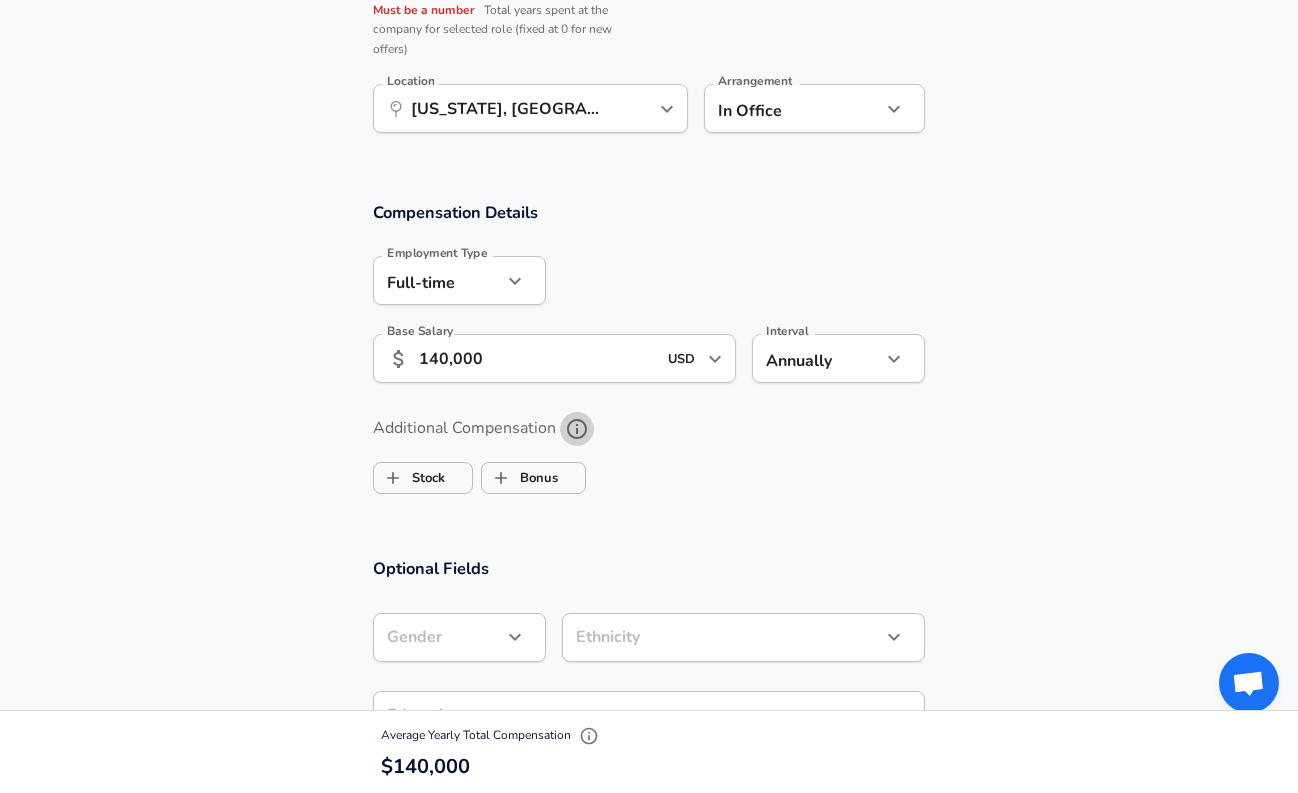 click 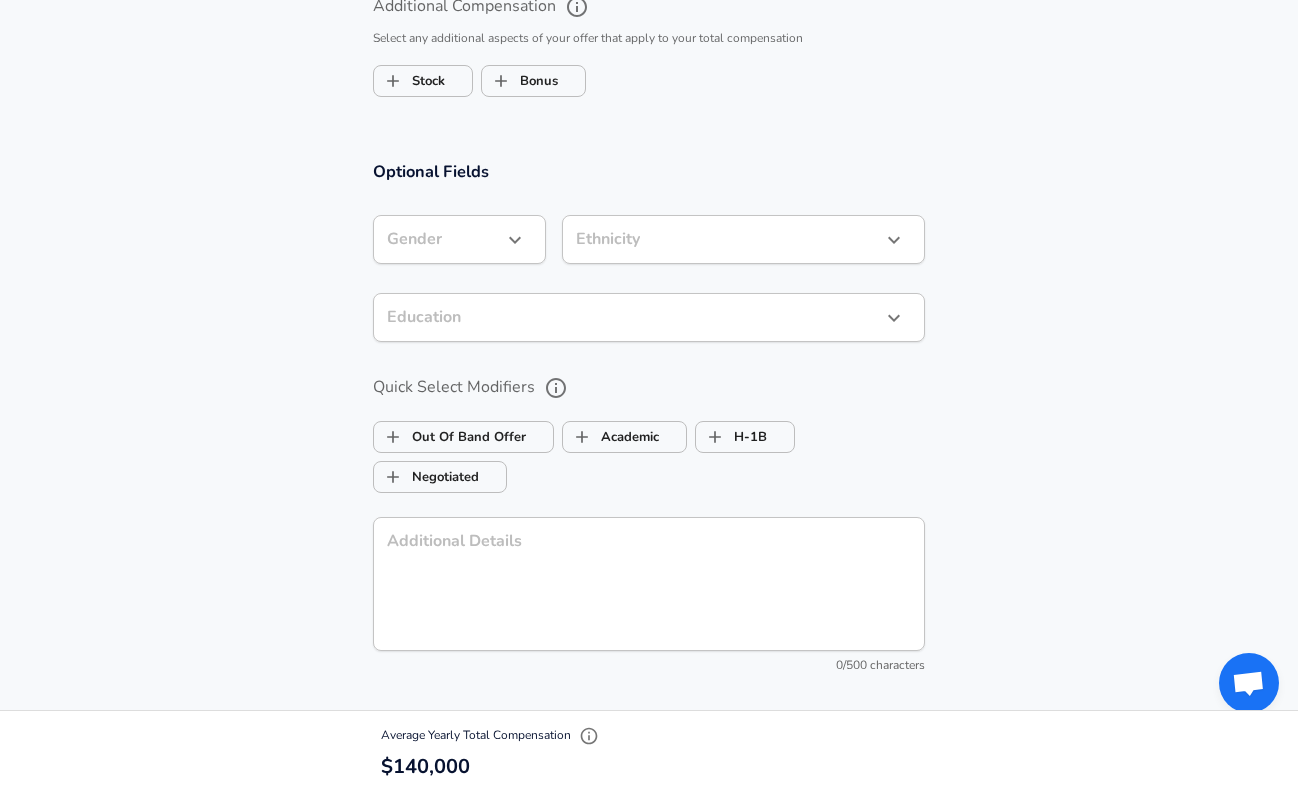 scroll, scrollTop: 1515, scrollLeft: 0, axis: vertical 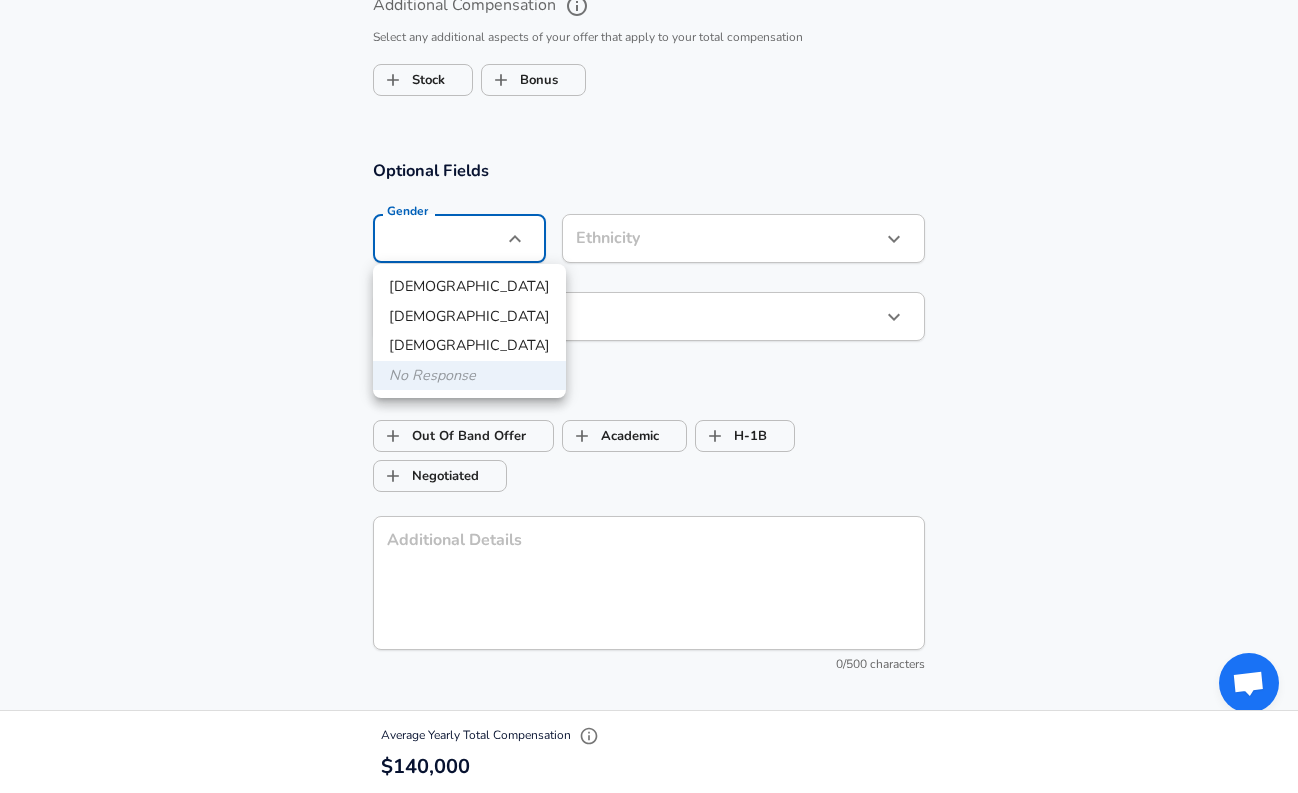 click on "Restart Add Your Salary Upload your offer letter   to verify your submission Enhance Privacy and Anonymity No Automatically hides specific fields until there are enough submissions to safely display the full details.   More Details Based on your submission and the data points that we have already collected, we will automatically hide and anonymize specific fields if there aren't enough data points to remain sufficiently anonymous. Company & Title Information   Enter the company you received your offer from Company Trayd Company   Select the title that closest resembles your official title. This should be similar to the title that was present on your offer letter. Title Software Engineer Title Job Family Software Engineer Job Family   Select a Specialization that best fits your role. If you can't find one, select 'Other' to enter a custom specialization Select Specialization Full Stack Full Stack Select Specialization   Level Level Work Experience and Location New Offer Employee When was this offer received? 1" at bounding box center [649, -1119] 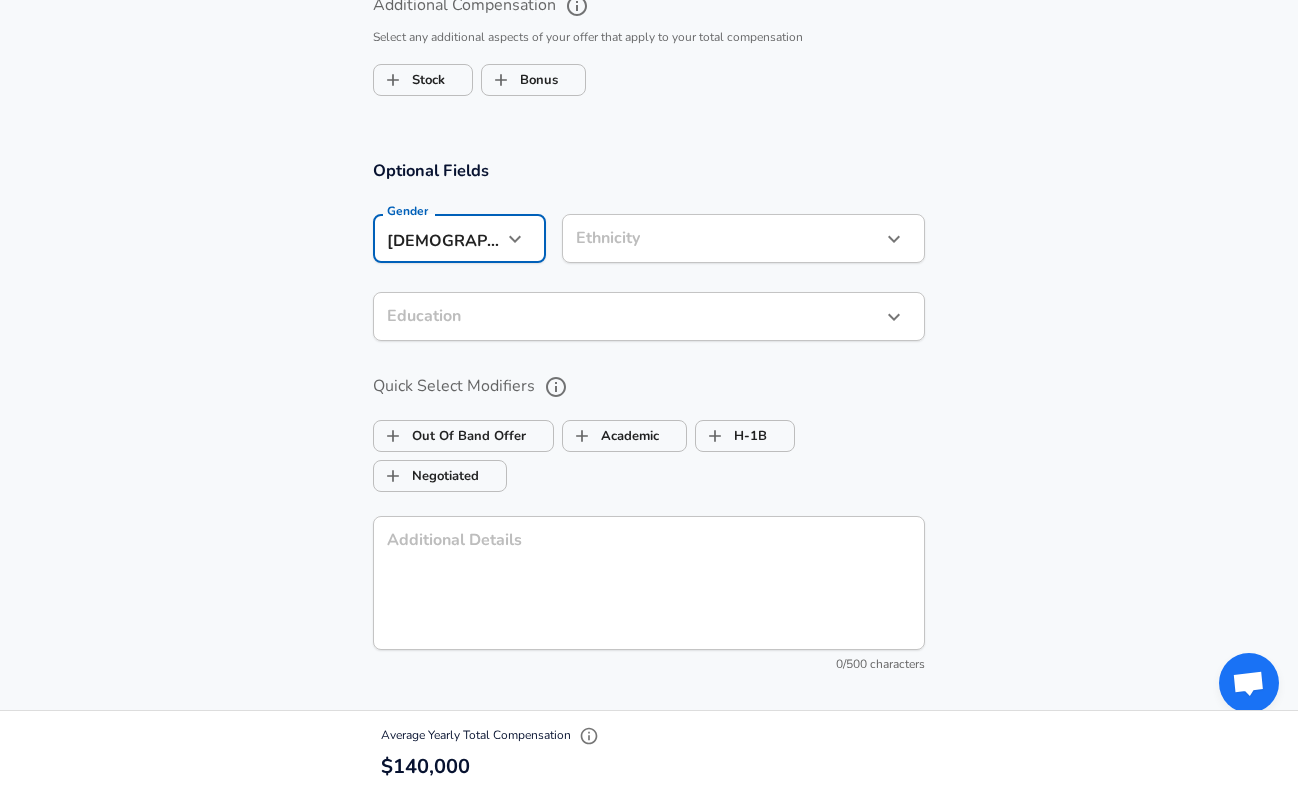 click on "Restart Add Your Salary Upload your offer letter   to verify your submission Enhance Privacy and Anonymity No Automatically hides specific fields until there are enough submissions to safely display the full details.   More Details Based on your submission and the data points that we have already collected, we will automatically hide and anonymize specific fields if there aren't enough data points to remain sufficiently anonymous. Company & Title Information   Enter the company you received your offer from Company Trayd Company   Select the title that closest resembles your official title. This should be similar to the title that was present on your offer letter. Title Software Engineer Title Job Family Software Engineer Job Family   Select a Specialization that best fits your role. If you can't find one, select 'Other' to enter a custom specialization Select Specialization Full Stack Full Stack Select Specialization   Level Level Work Experience and Location New Offer Employee When was this offer received? 1" at bounding box center (649, -1119) 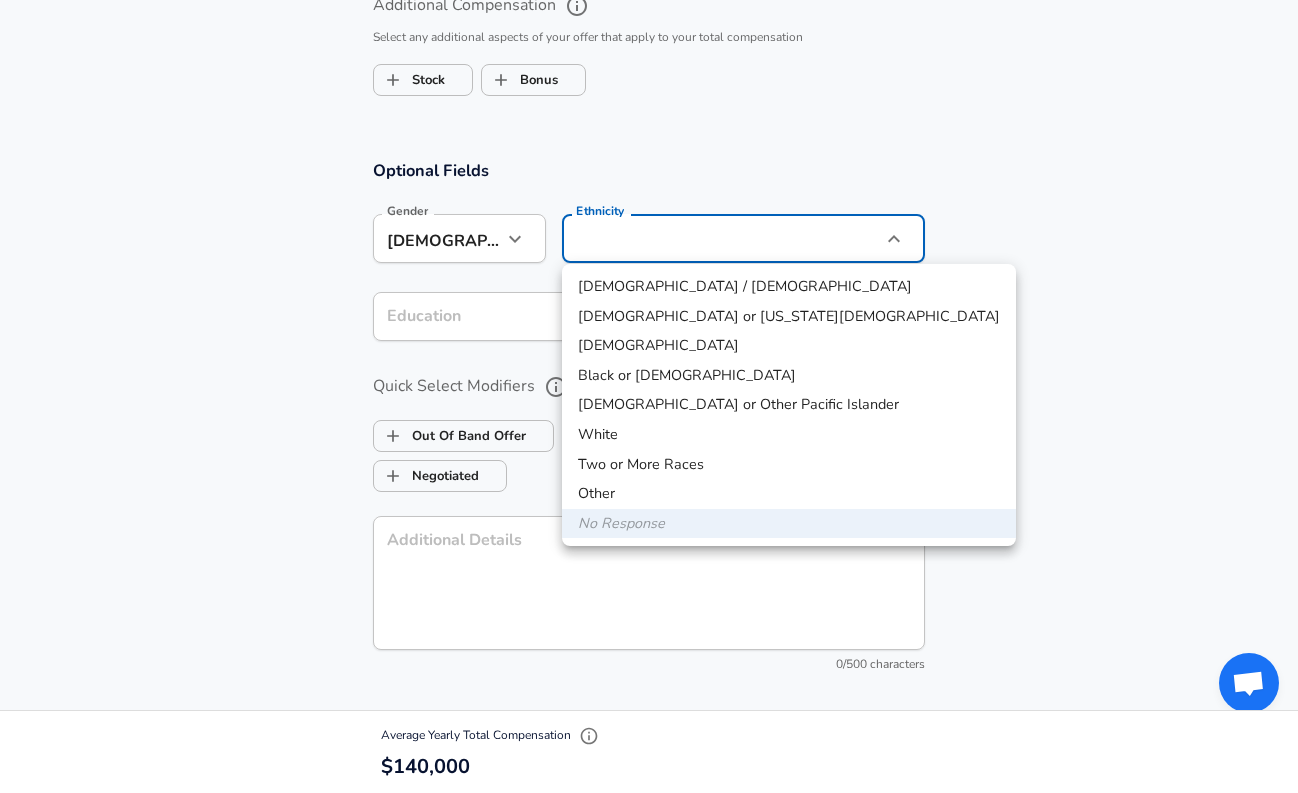 click on "White" at bounding box center (789, 435) 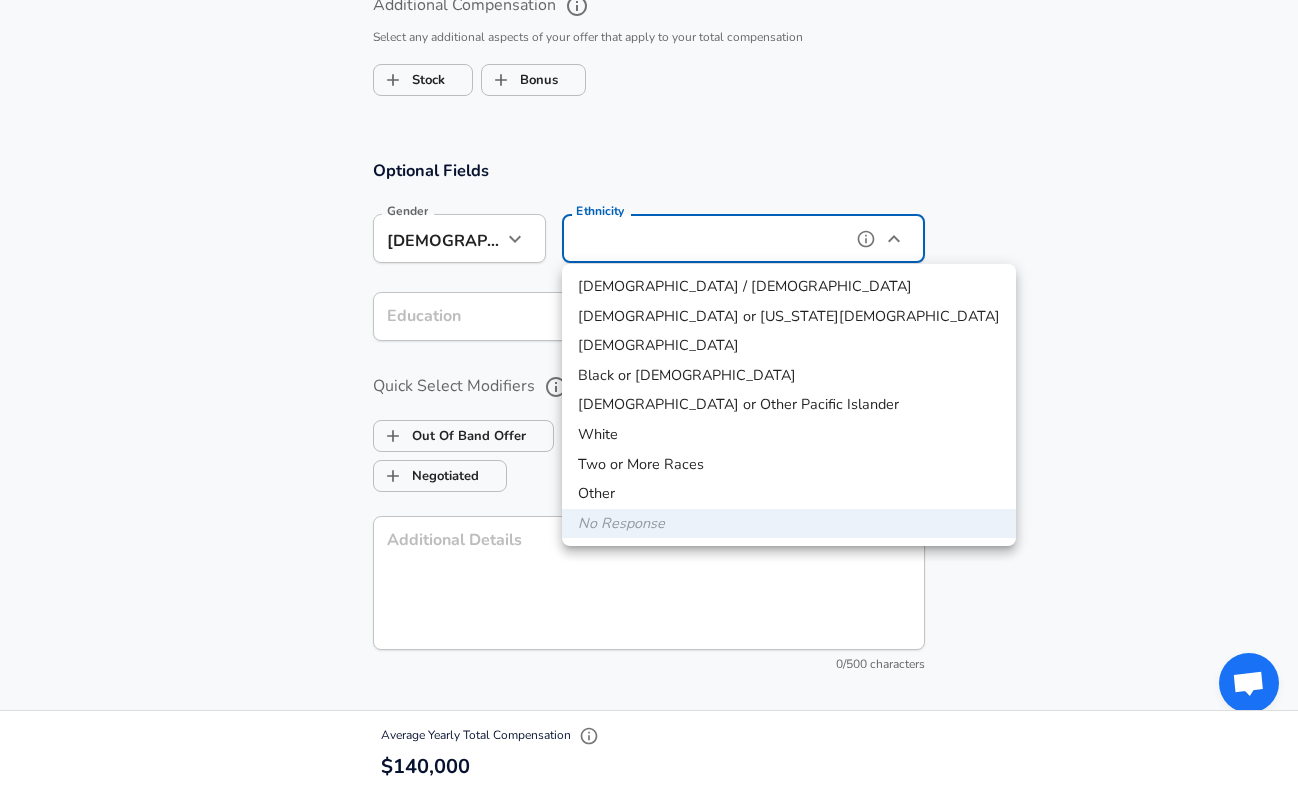 type on "White" 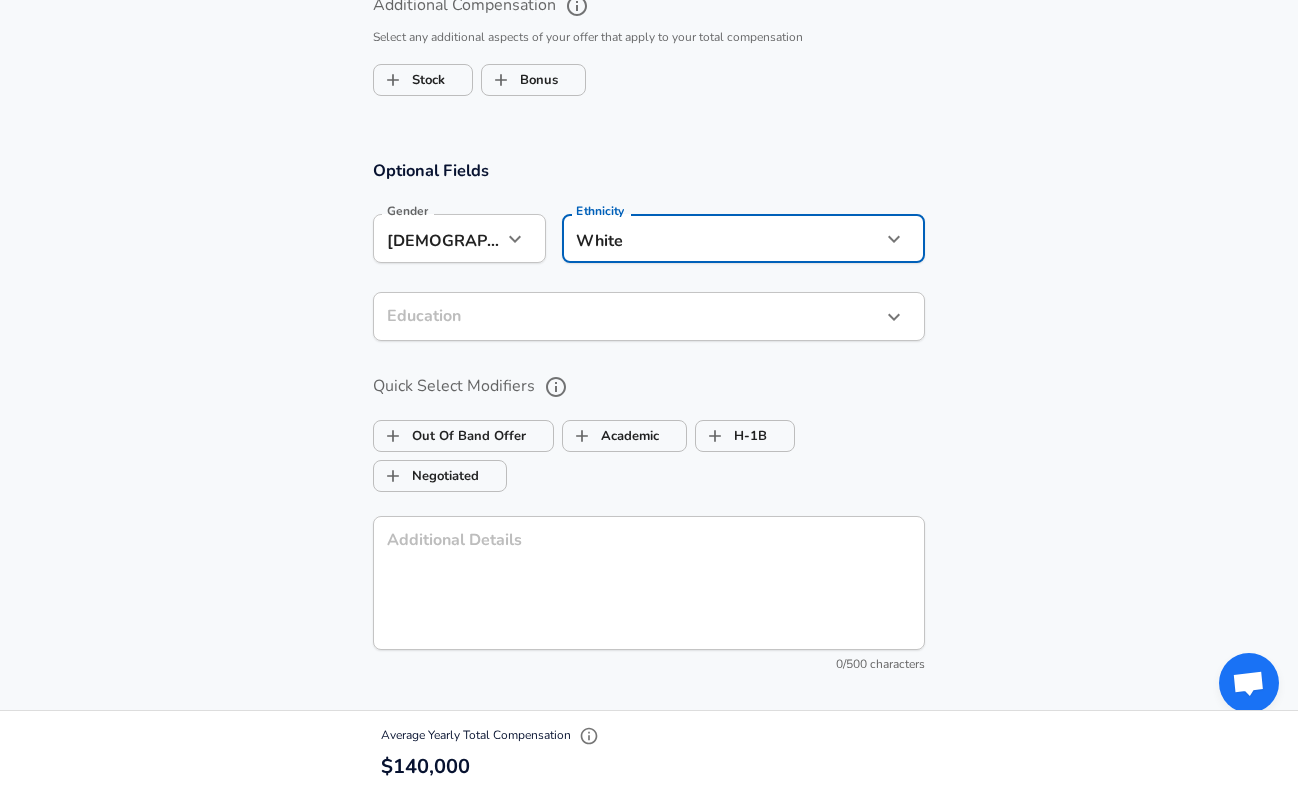 click on "Restart Add Your Salary Upload your offer letter   to verify your submission Enhance Privacy and Anonymity No Automatically hides specific fields until there are enough submissions to safely display the full details.   More Details Based on your submission and the data points that we have already collected, we will automatically hide and anonymize specific fields if there aren't enough data points to remain sufficiently anonymous. Company & Title Information   Enter the company you received your offer from Company Trayd Company   Select the title that closest resembles your official title. This should be similar to the title that was present on your offer letter. Title Software Engineer Title Job Family Software Engineer Job Family   Select a Specialization that best fits your role. If you can't find one, select 'Other' to enter a custom specialization Select Specialization Full Stack Full Stack Select Specialization   Level Level Work Experience and Location New Offer Employee When was this offer received? 1" at bounding box center [649, -1119] 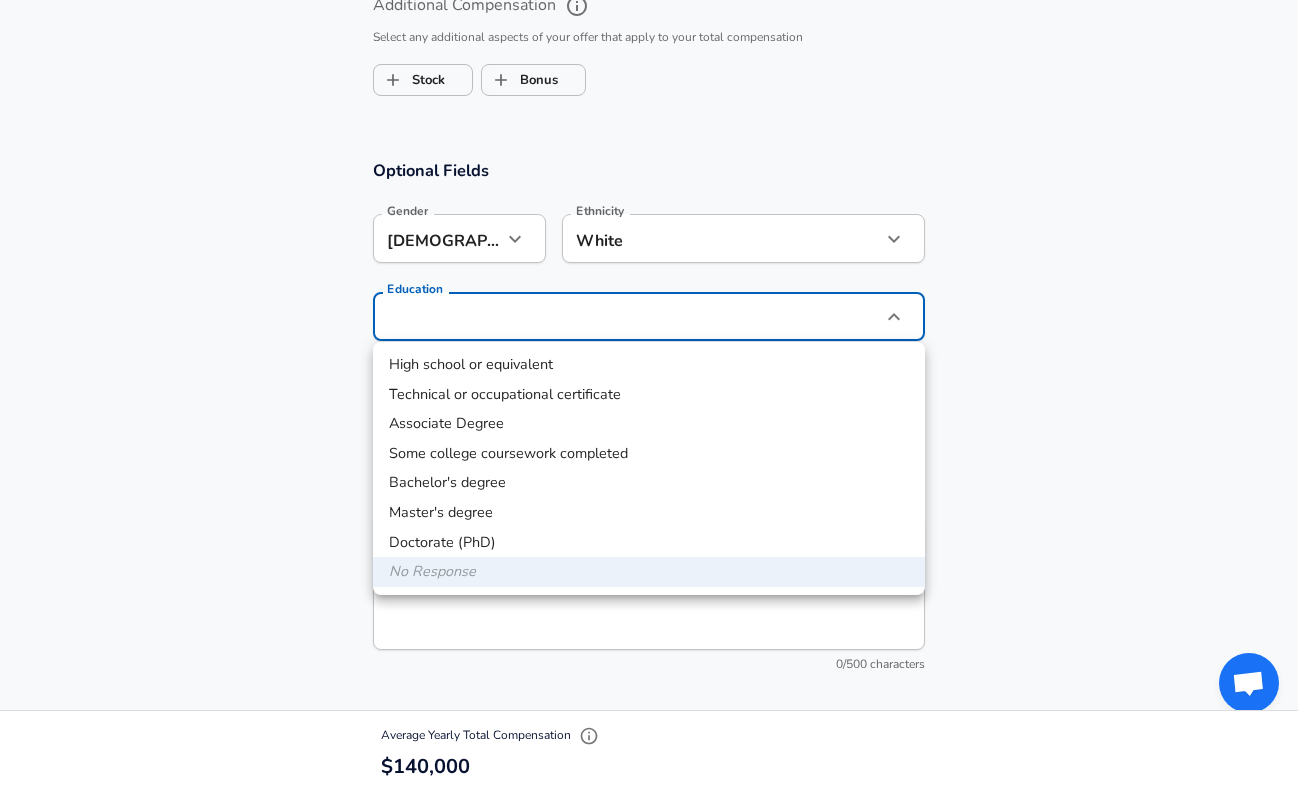click on "Bachelor's degree" at bounding box center [649, 483] 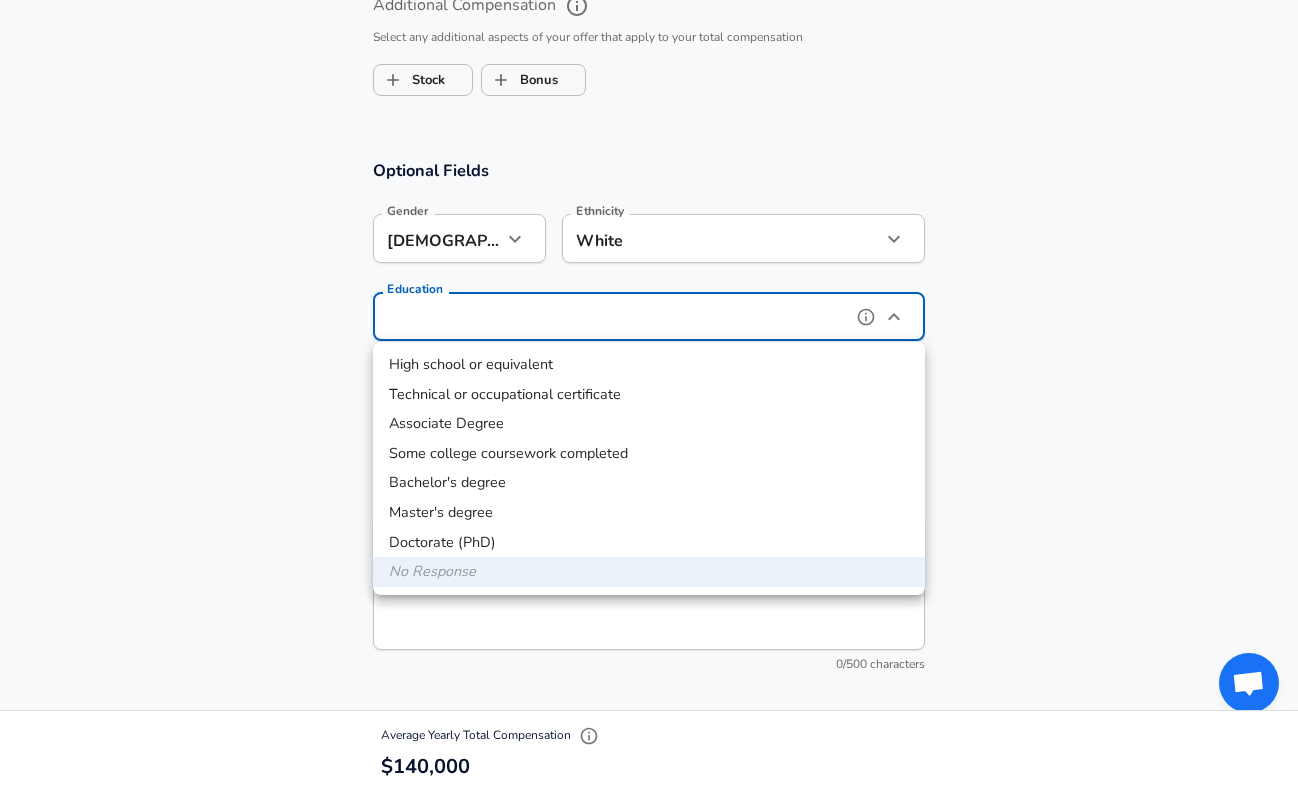 type on "Bachelors degree" 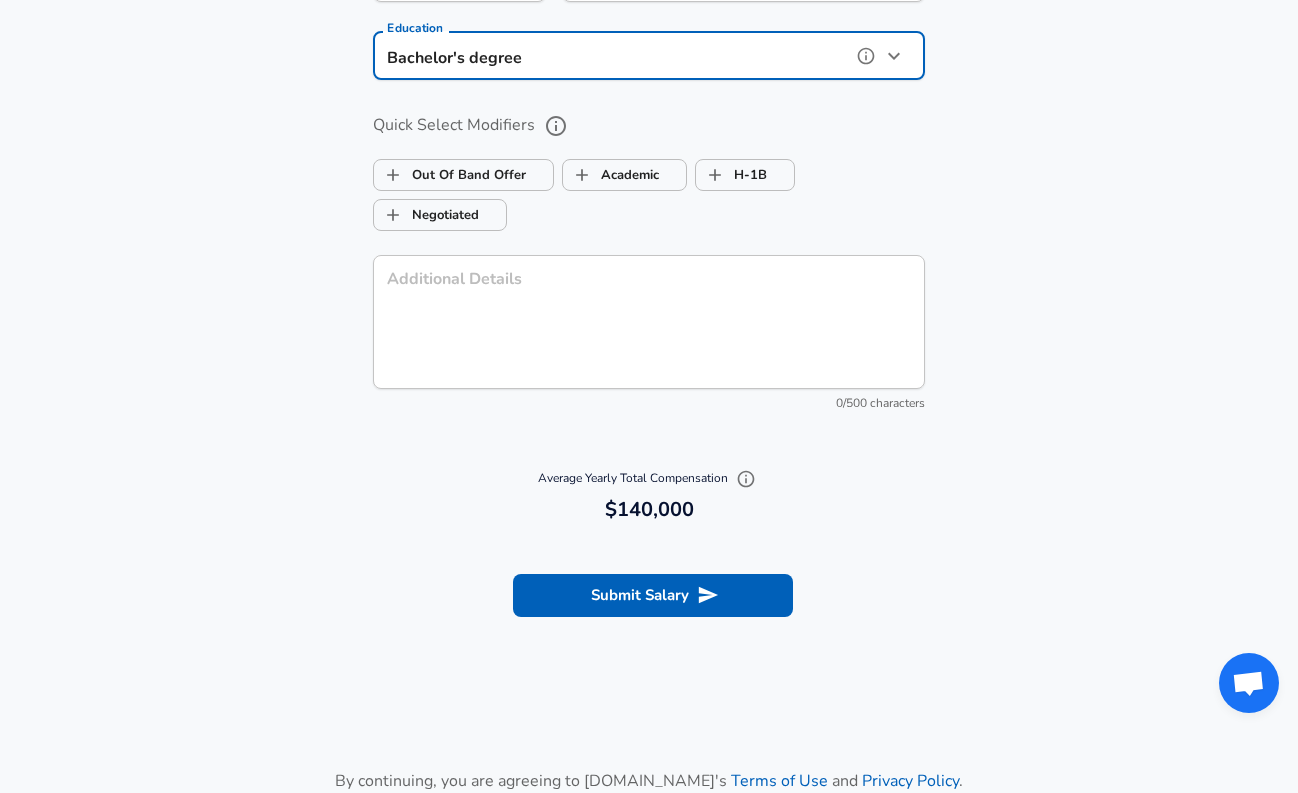 scroll, scrollTop: 1777, scrollLeft: 0, axis: vertical 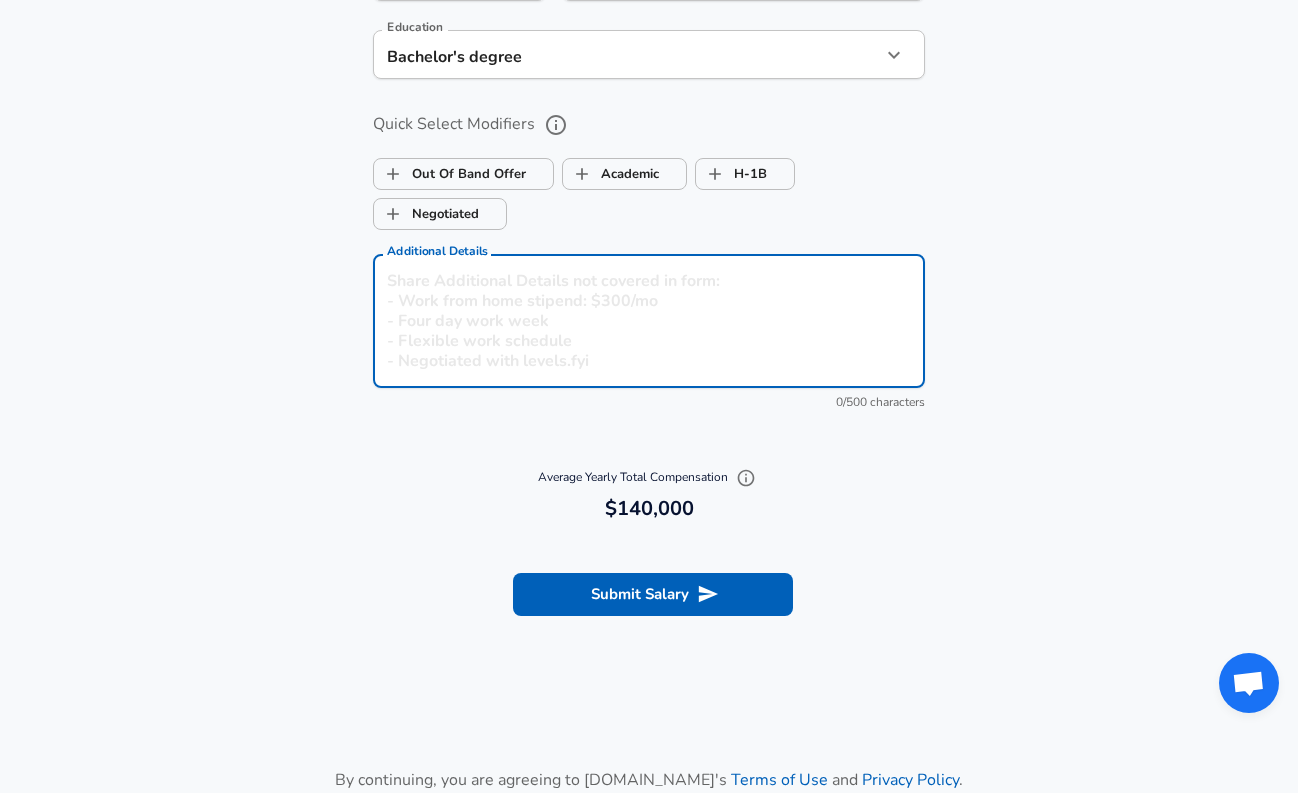 click on "Additional Details" at bounding box center (649, 321) 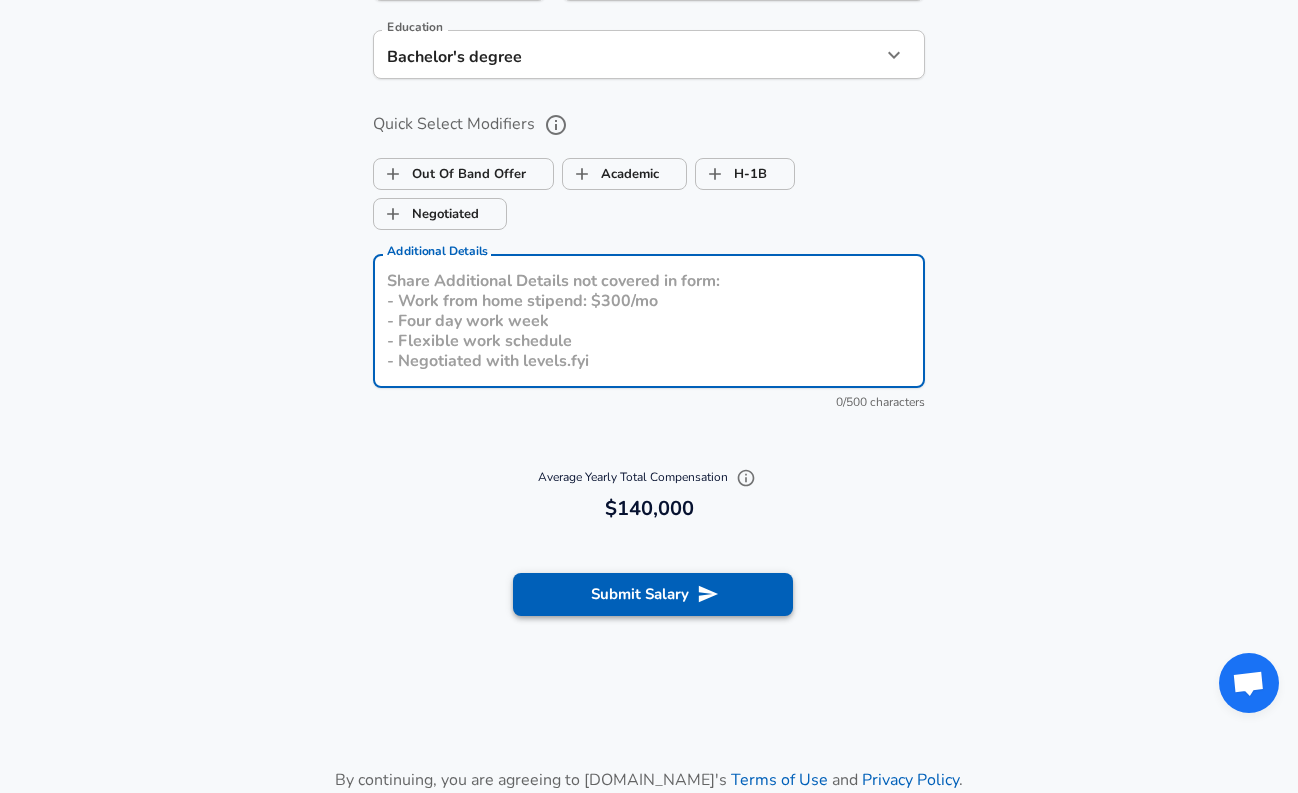 click on "Submit Salary" at bounding box center [653, 594] 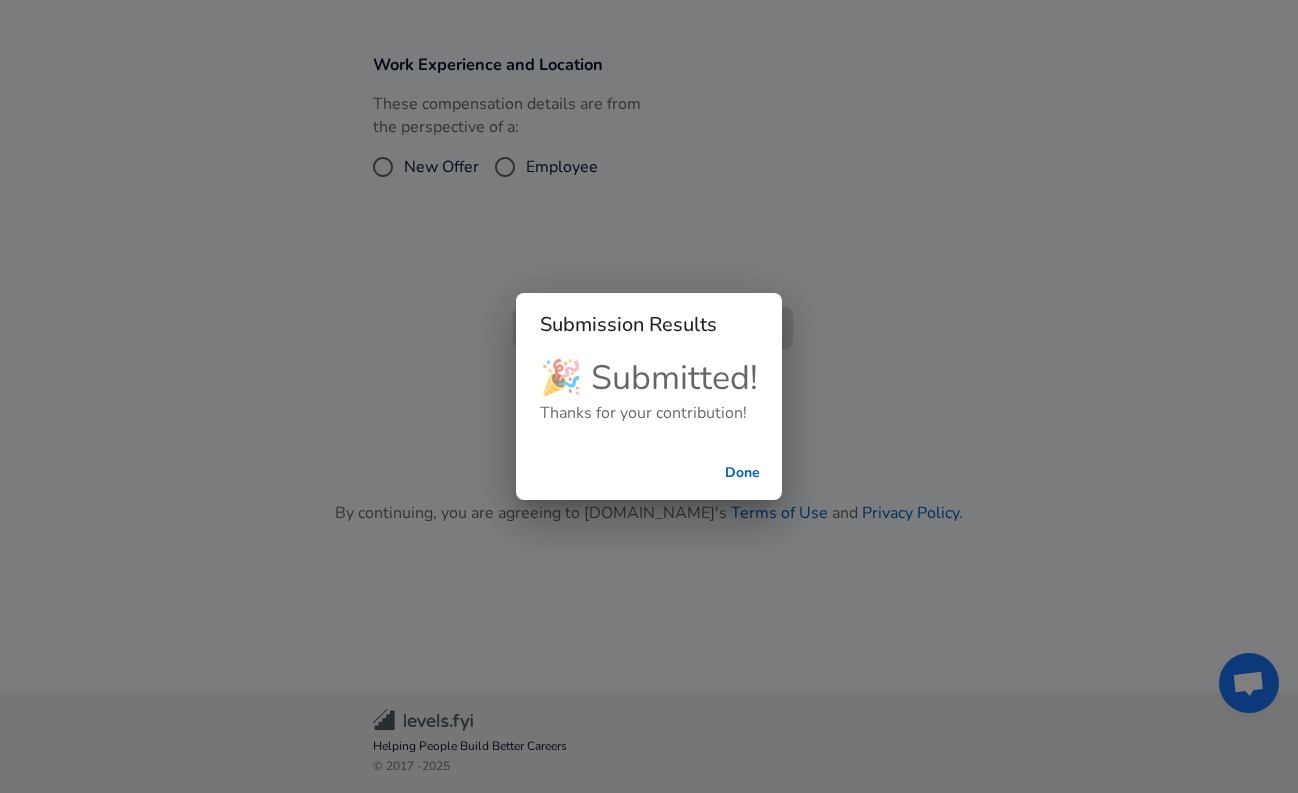 scroll, scrollTop: 465, scrollLeft: 0, axis: vertical 